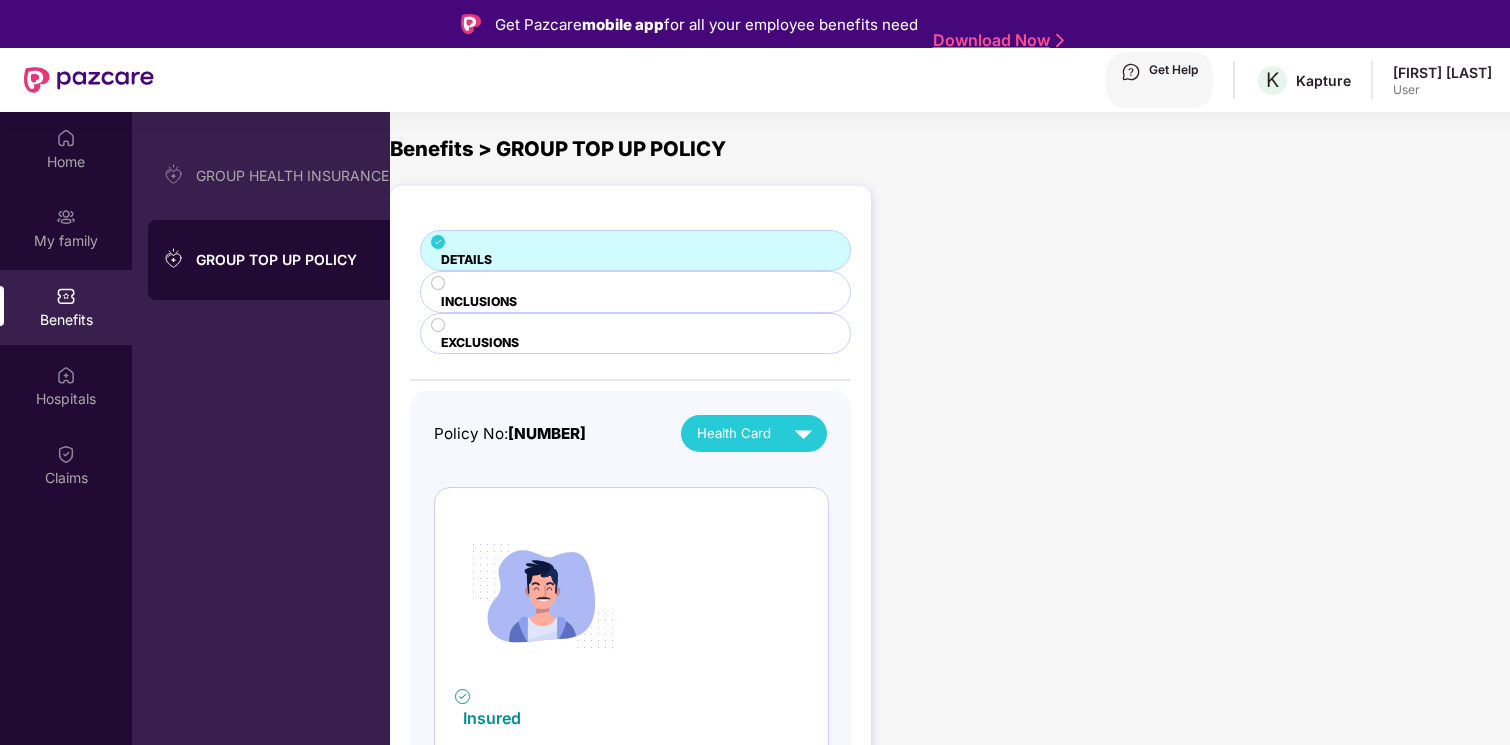 scroll, scrollTop: 14, scrollLeft: 0, axis: vertical 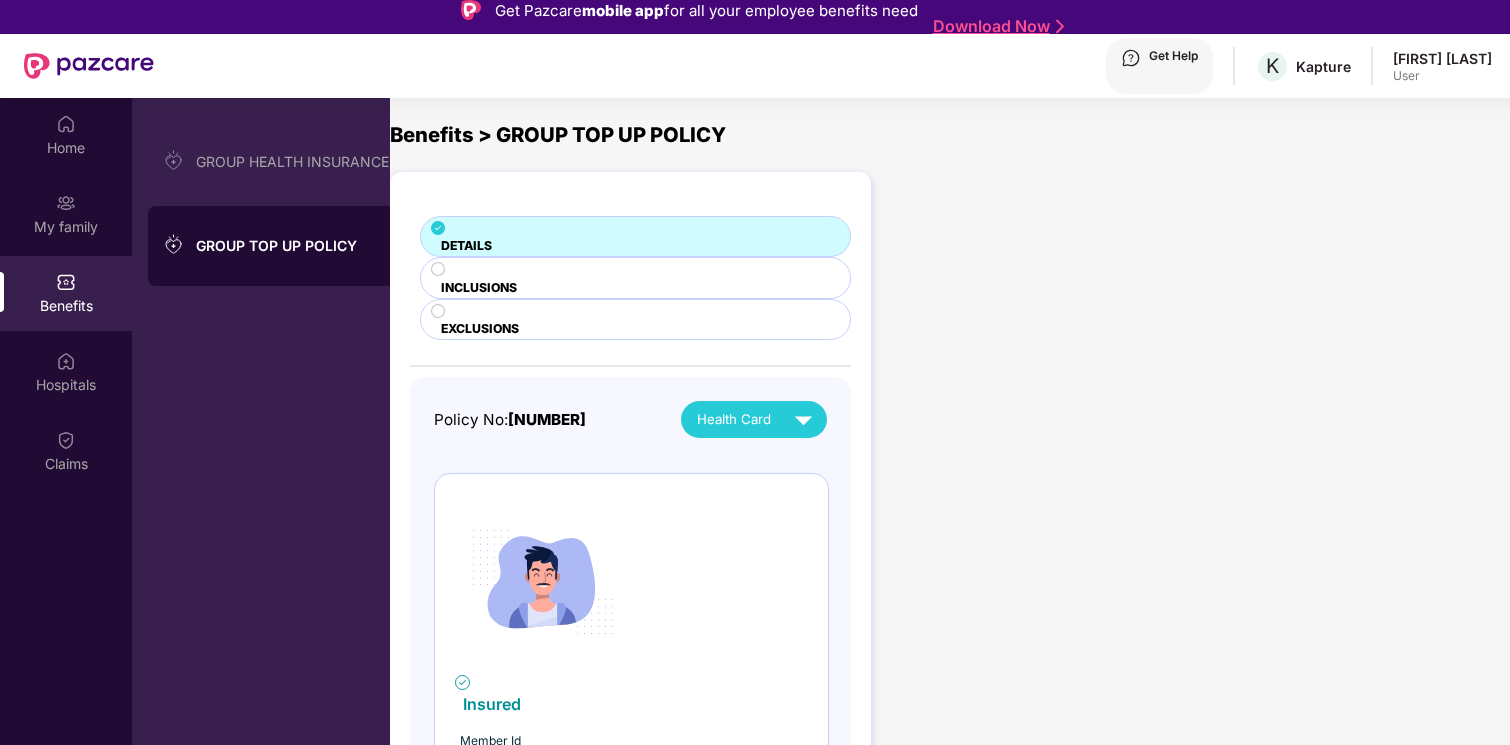 click on "INCLUSIONS" at bounding box center [635, 236] 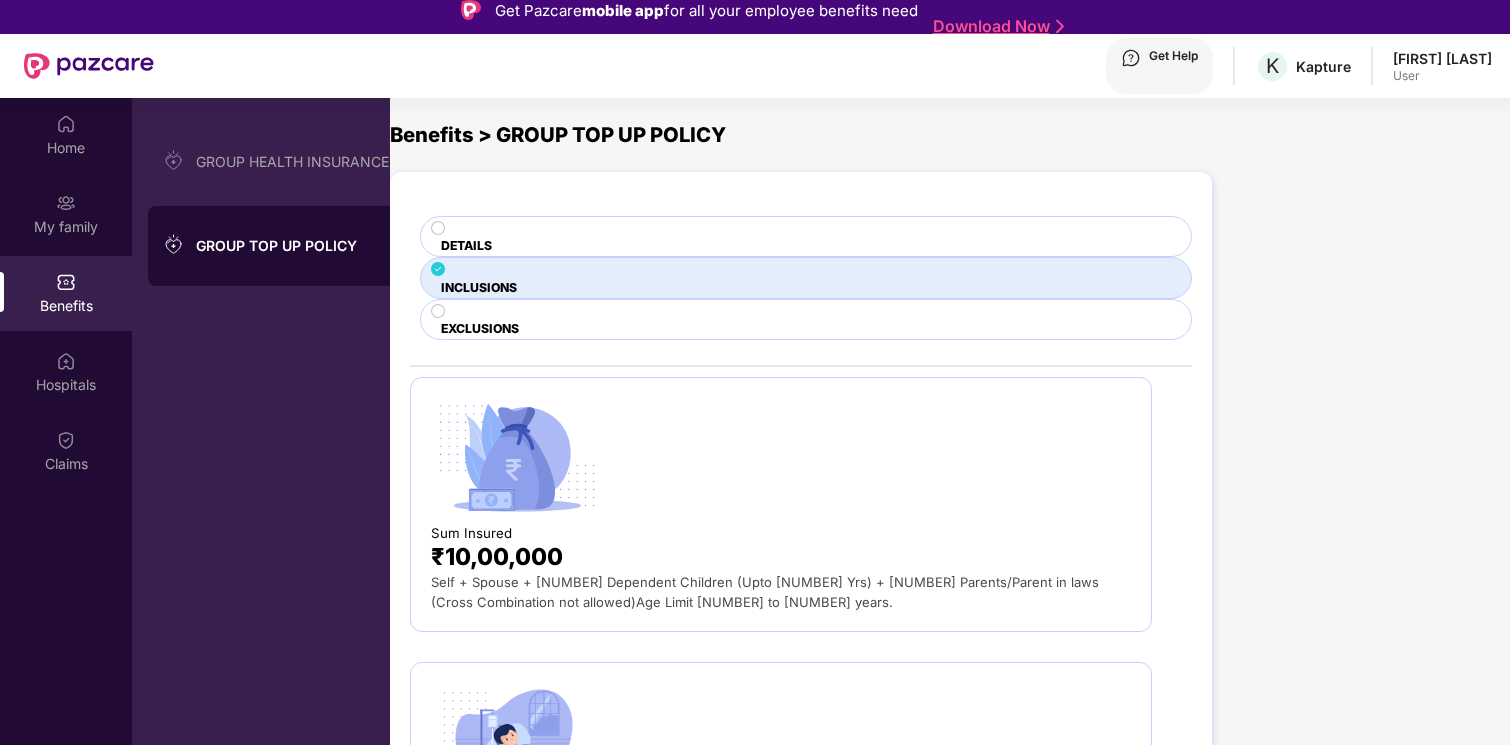 click on "DETAILS" at bounding box center [806, 236] 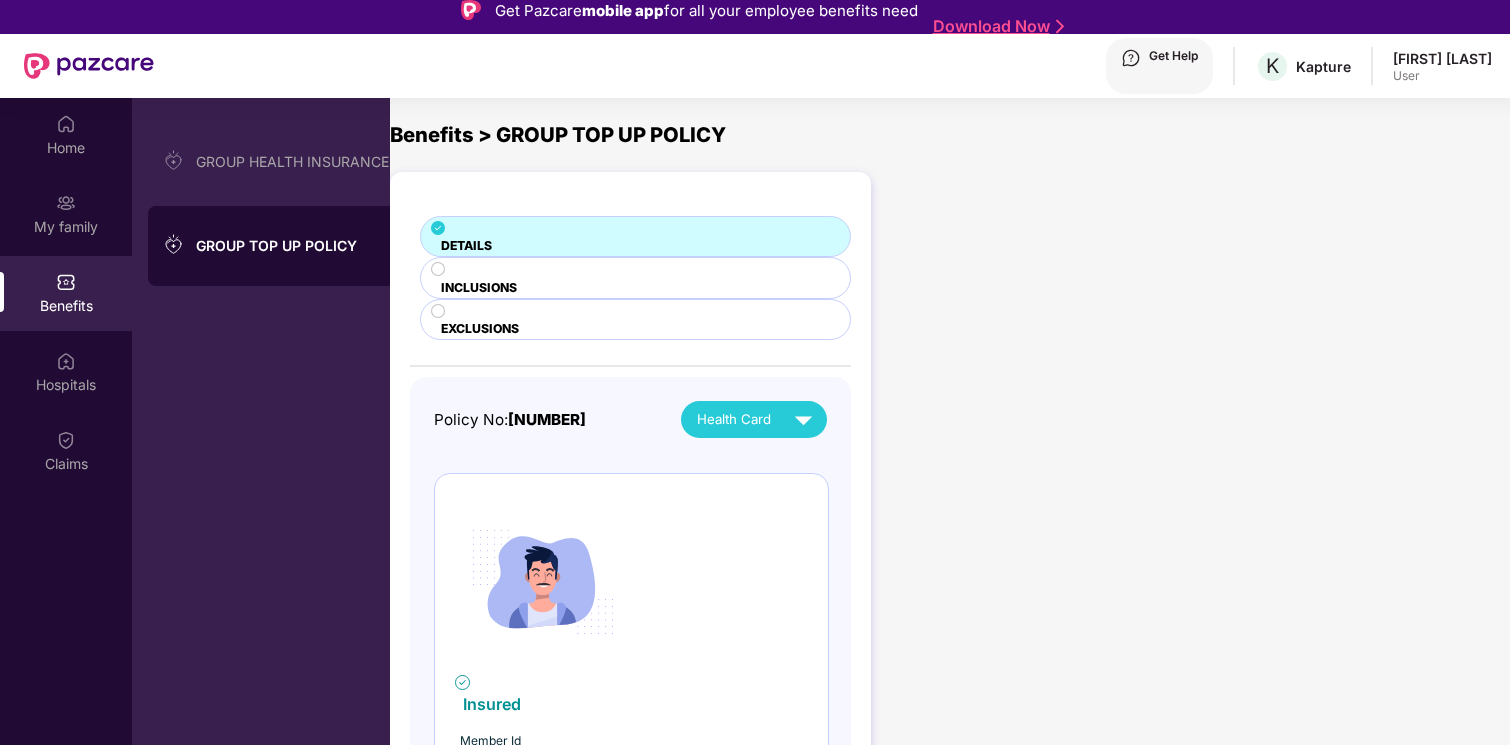 click on "GROUP HEALTH INSURANCE GROUP TOP UP POLICY" at bounding box center (261, 204) 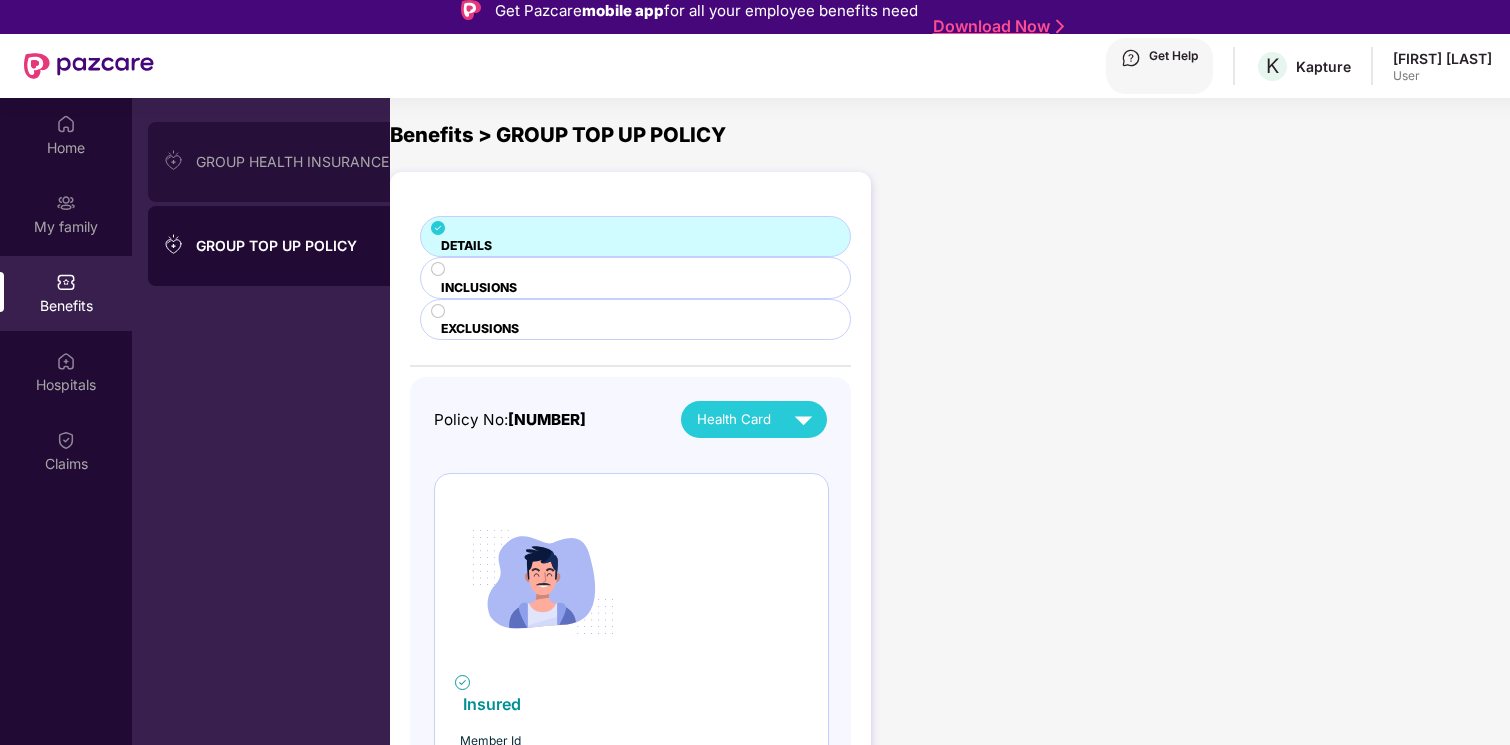 click on "GROUP HEALTH INSURANCE" at bounding box center (277, 162) 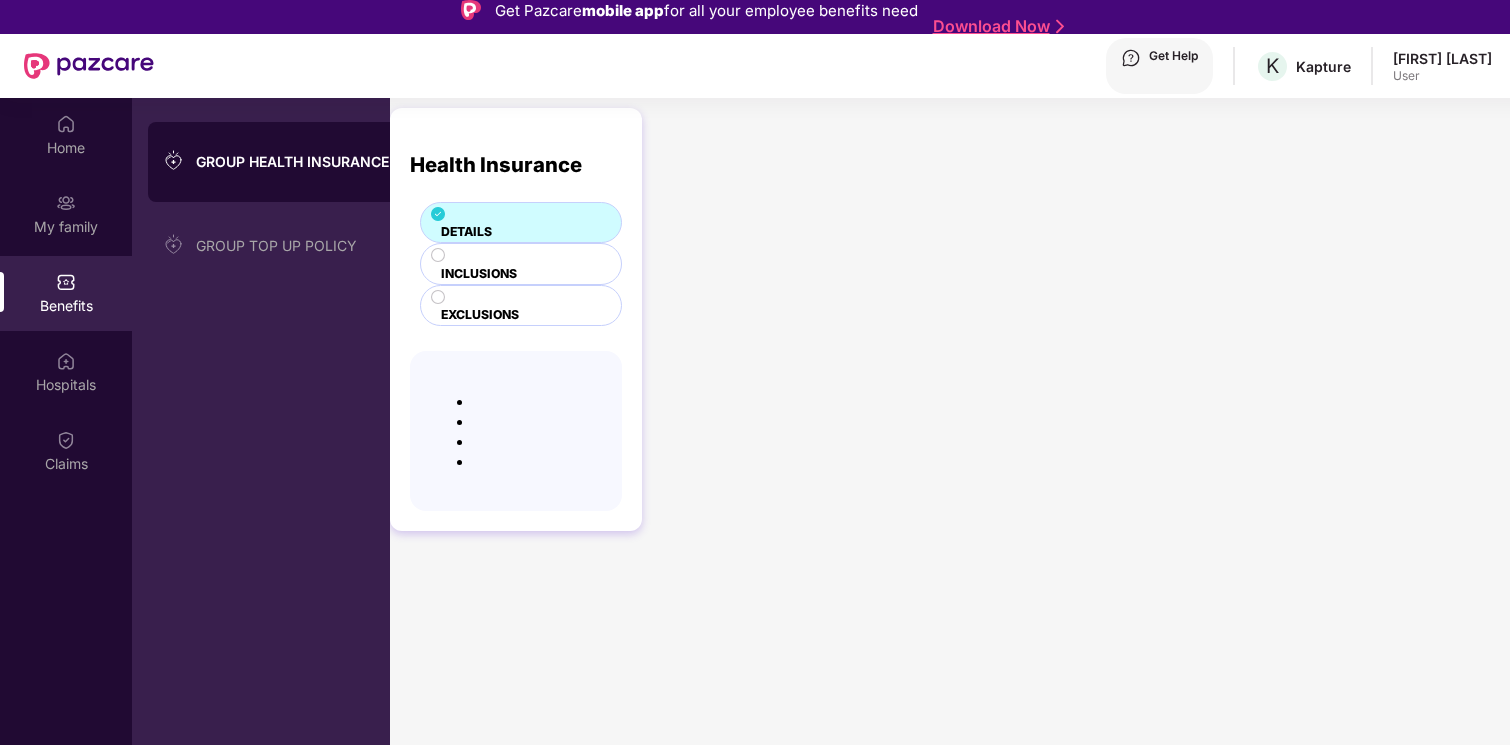click on "GROUP HEALTH INSURANCE GROUP TOP UP POLICY" at bounding box center (261, 470) 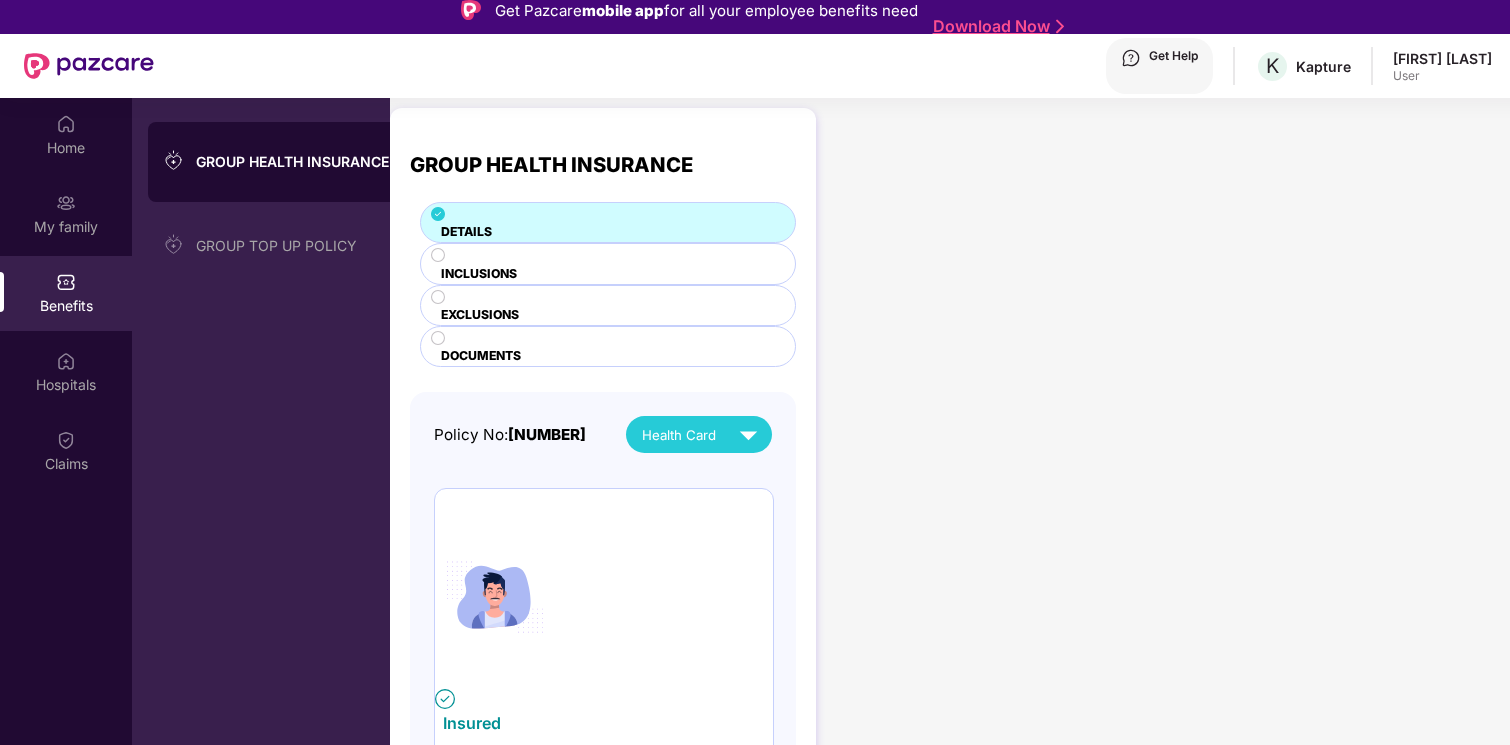 click on "GROUP HEALTH INSURANCE" at bounding box center (277, 162) 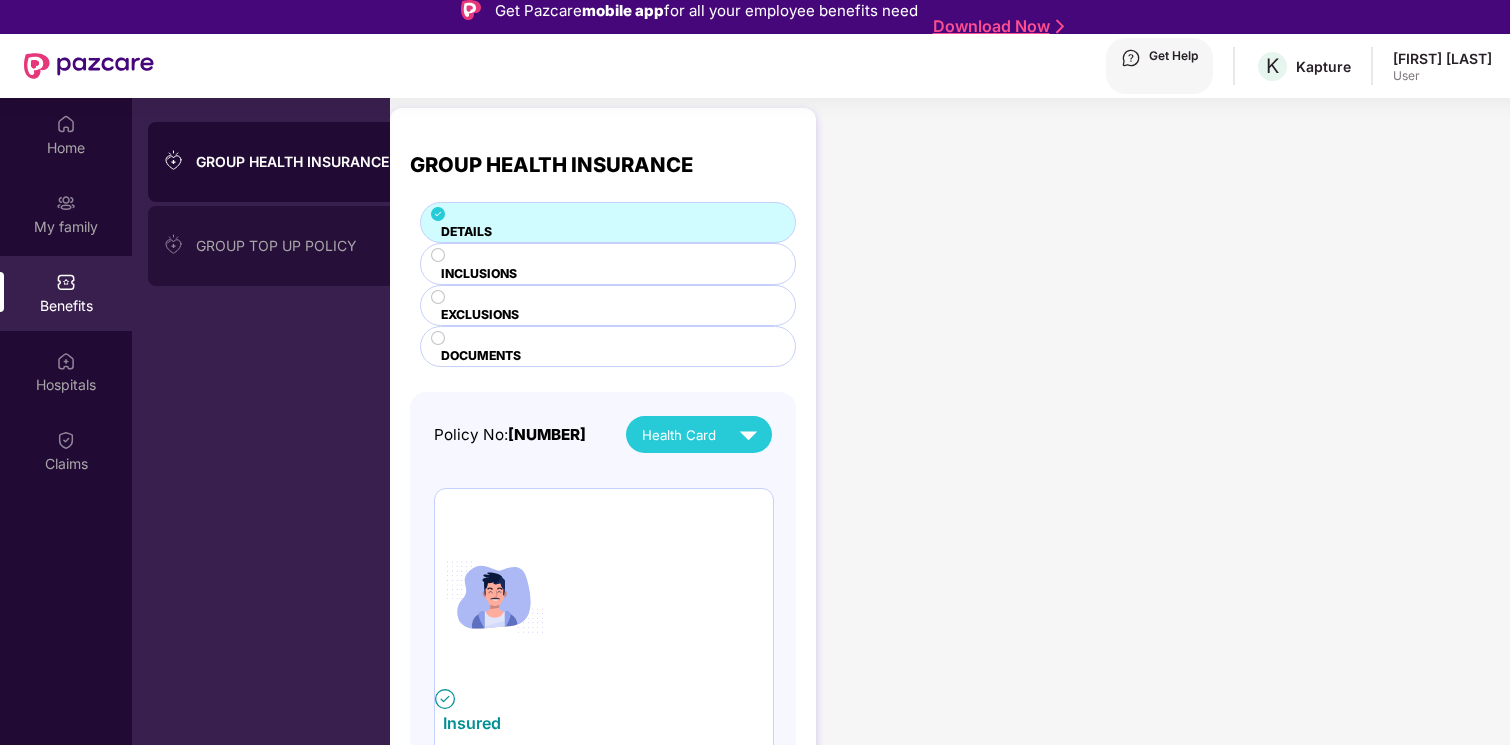 click on "GROUP TOP UP POLICY" at bounding box center (293, 246) 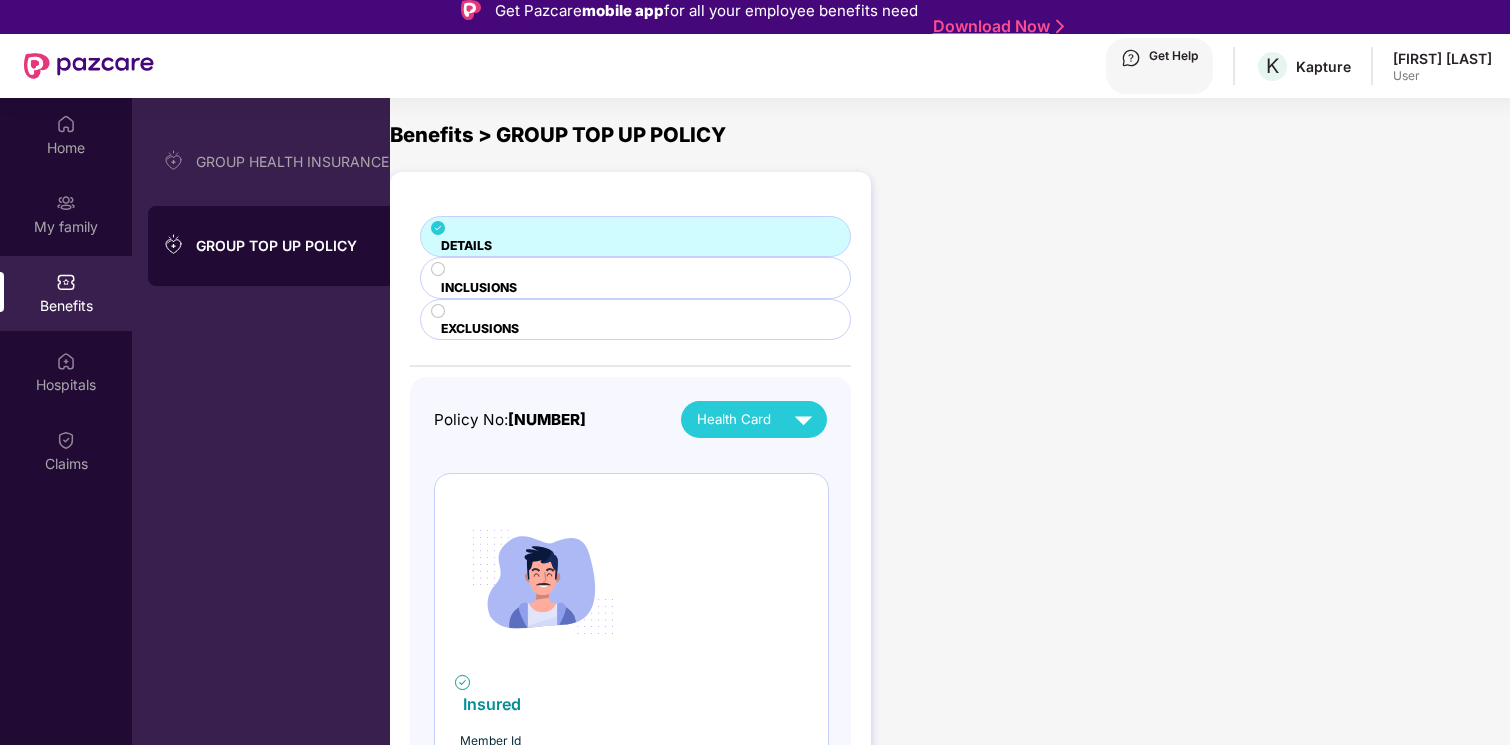 click on "DETAILS INCLUSIONS EXCLUSIONS Policy No: [NUMBER] Health Card Insured Member Id : [NUMBER] Name : [FIRST] [LAST] Age & Gender : [DATE] | [GENDER] Relationship : [RELATIONSHIP] Email ID : [EMAIL] Phone number : [PHONE] Name : [FIRST] [LAST] Age & Gender : [DATE] | [GENDER] Relationship : [RELATIONSHIP] Email ID : [EMAIL] Phone number : [PHONE] Pending ECard ID (UHID) generation" at bounding box center (630, 1019) 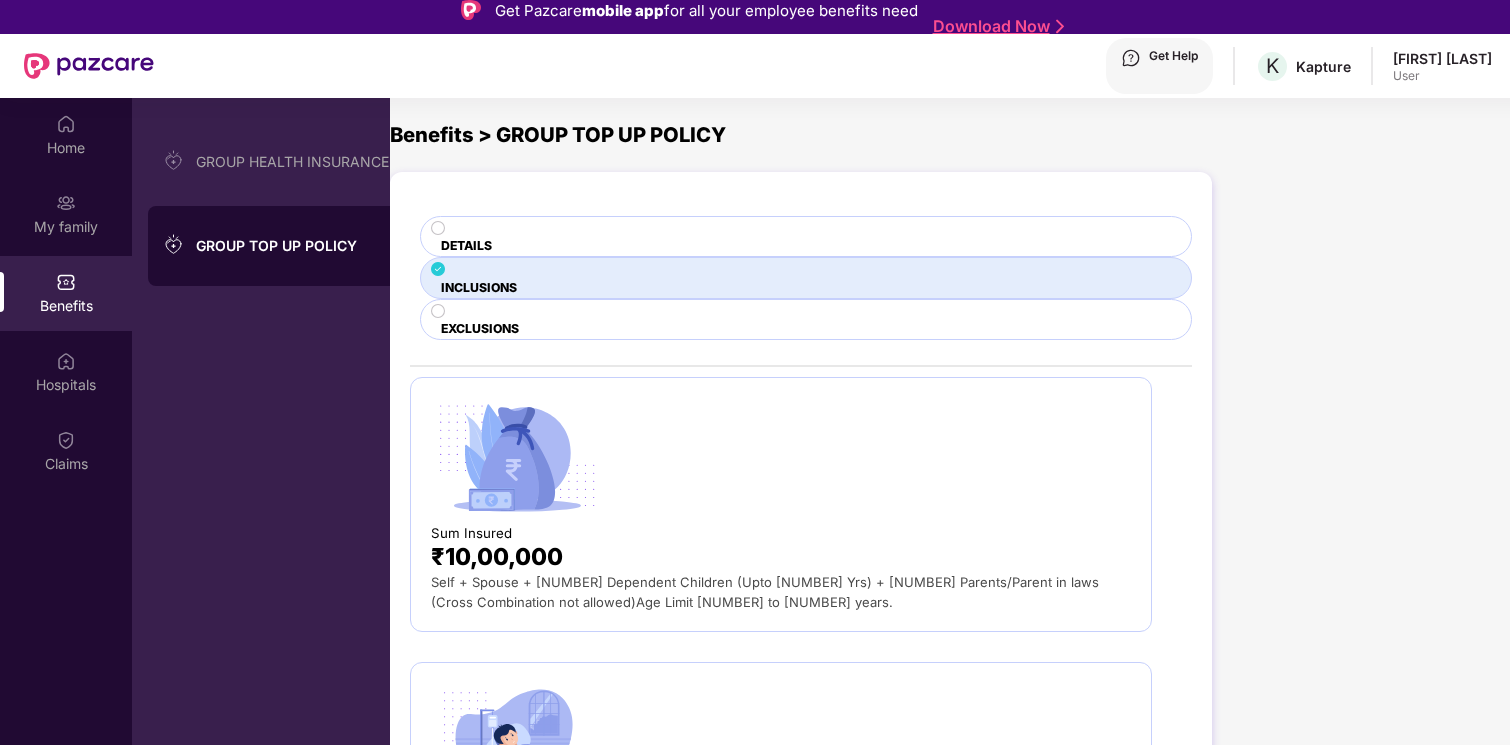 click on "DETAILS" at bounding box center [466, 245] 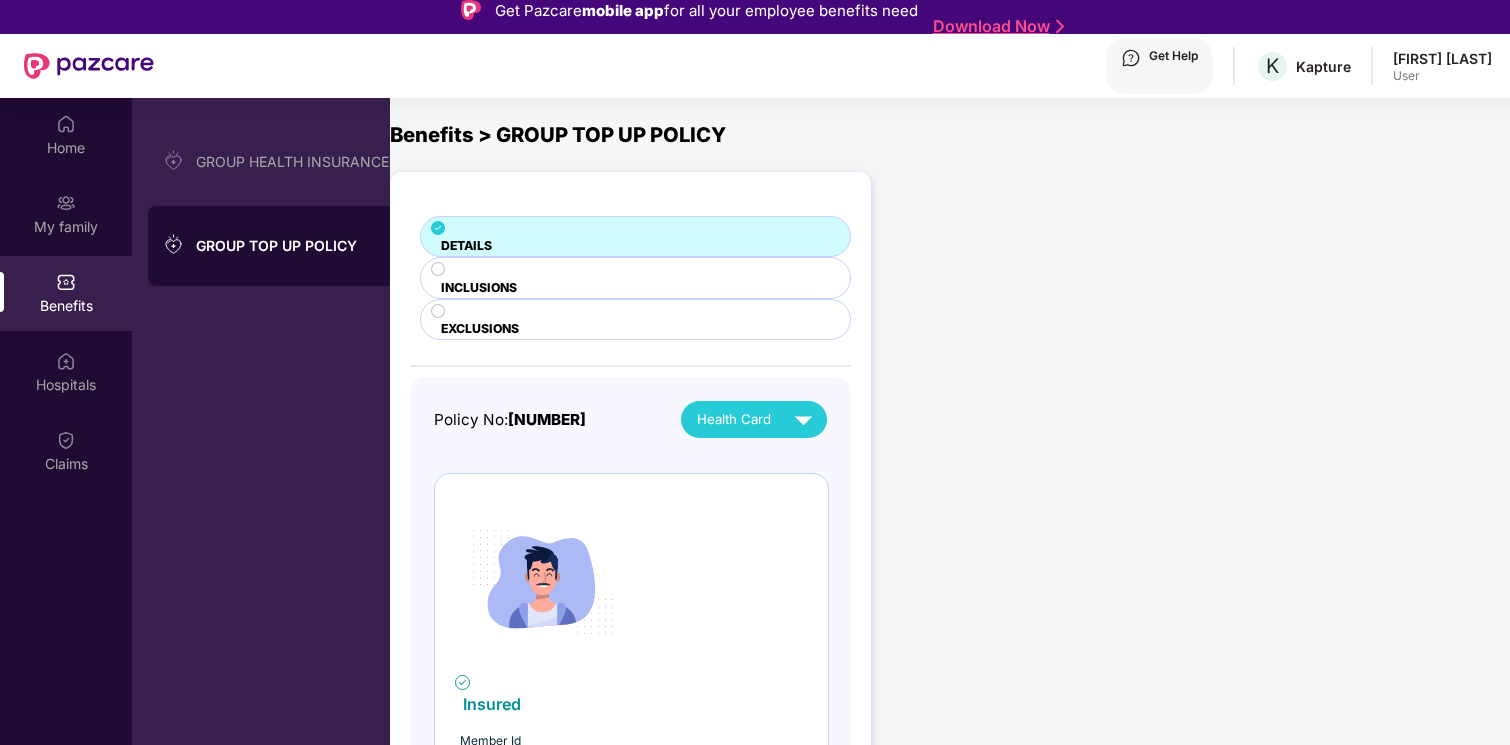 scroll, scrollTop: 264, scrollLeft: 0, axis: vertical 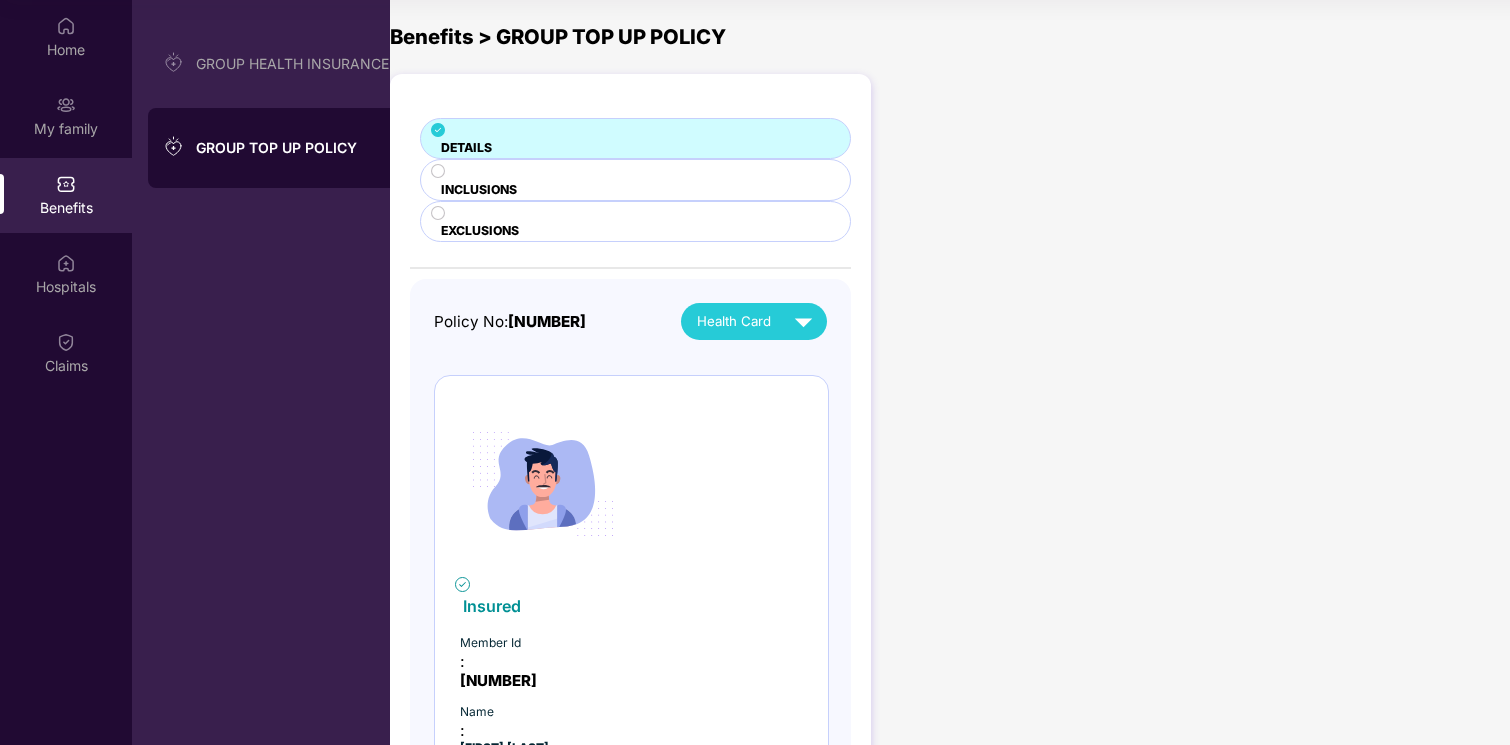 click on "INCLUSIONS" at bounding box center [466, 147] 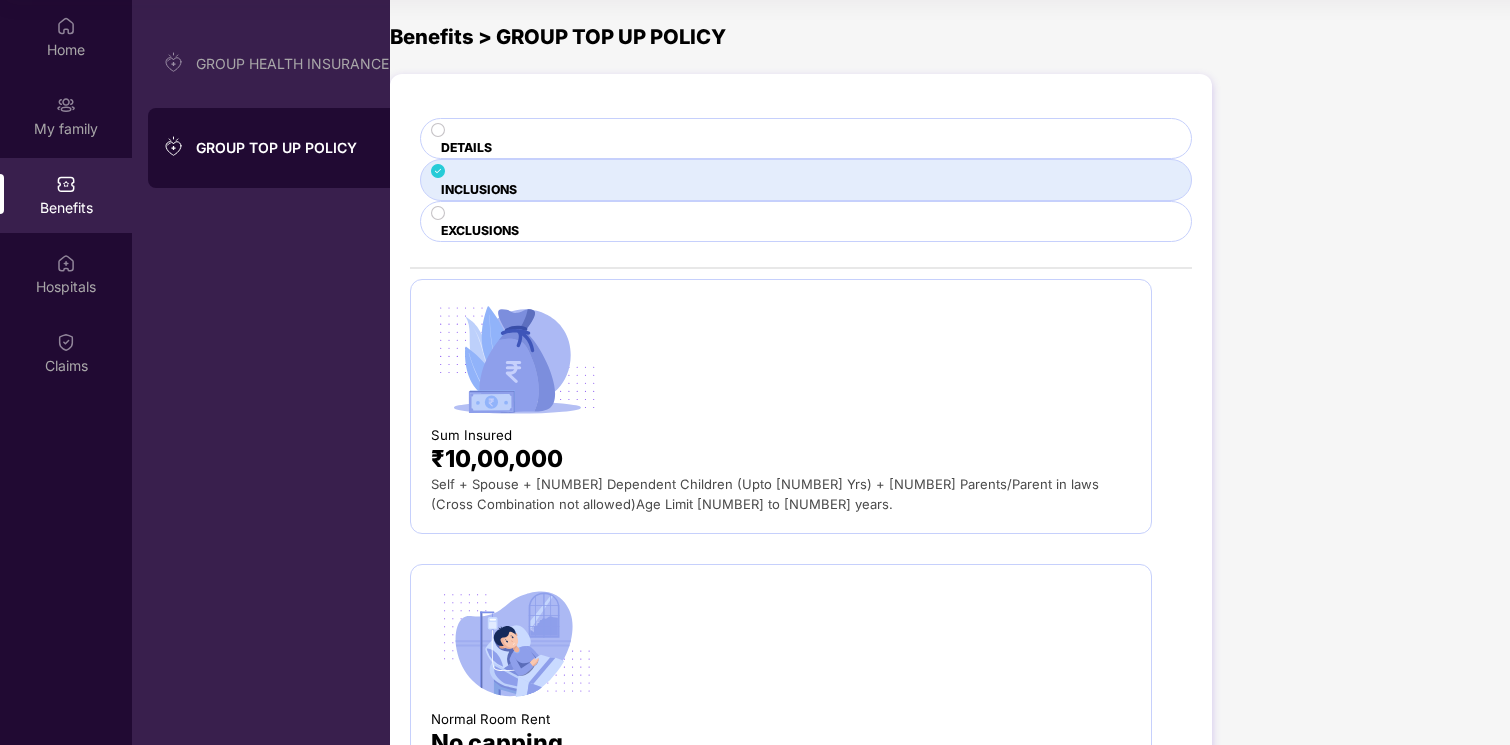 click on "DETAILS" at bounding box center (806, 149) 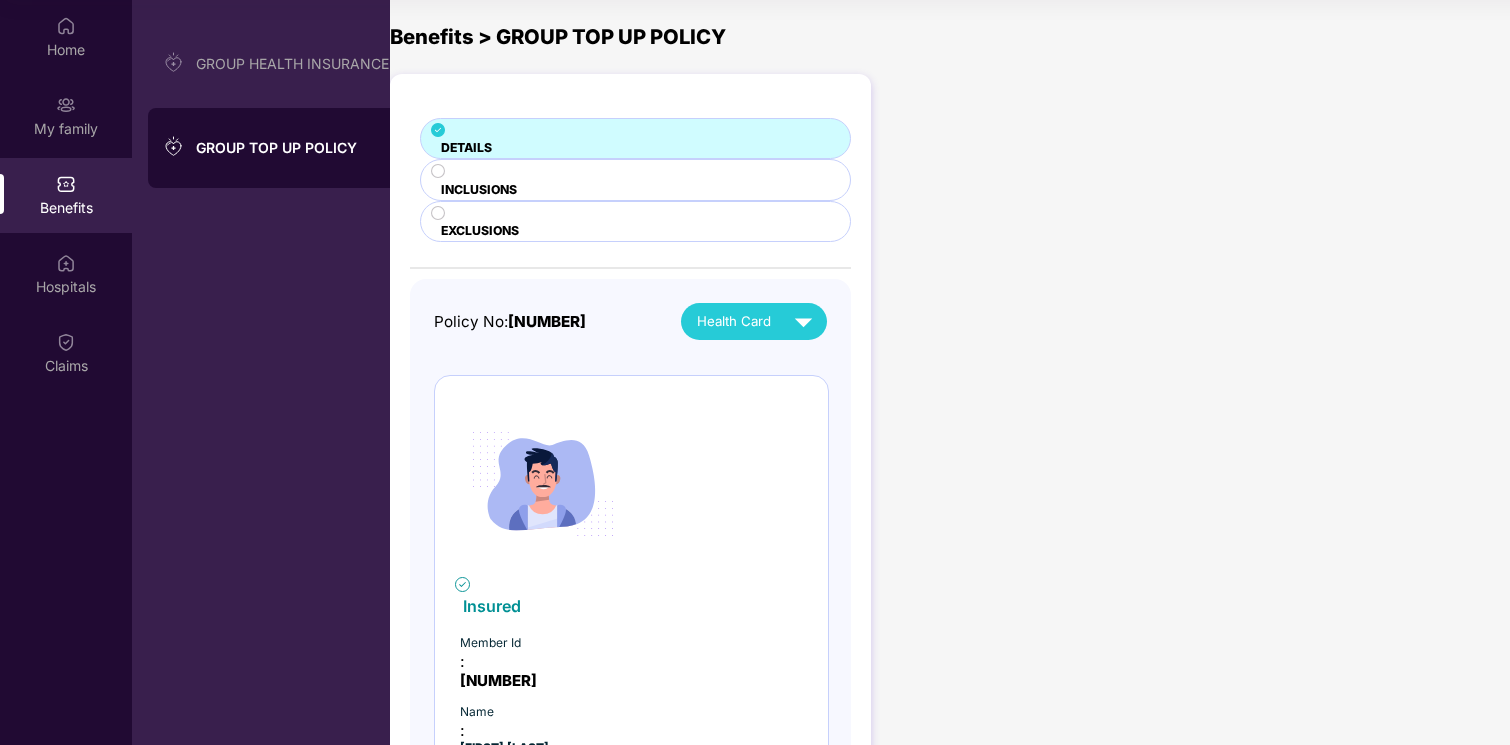 click on "Policy No: [NUMBER] Health Card Insured Member Id : [NUMBER] Name : [FIRST] [LAST] Age & Gender : [DATE] | [GENDER] Relationship : [RELATIONSHIP] Email ID : [EMAIL] Phone number : [PHONE] Name : [FIRST] [LAST] Age & Gender : [DATE] | [GENDER] Relationship : [RELATIONSHIP] Email ID : [EMAIL] Phone number : [PHONE] Pending ECard ID (UHID) generation" at bounding box center [630, 999] 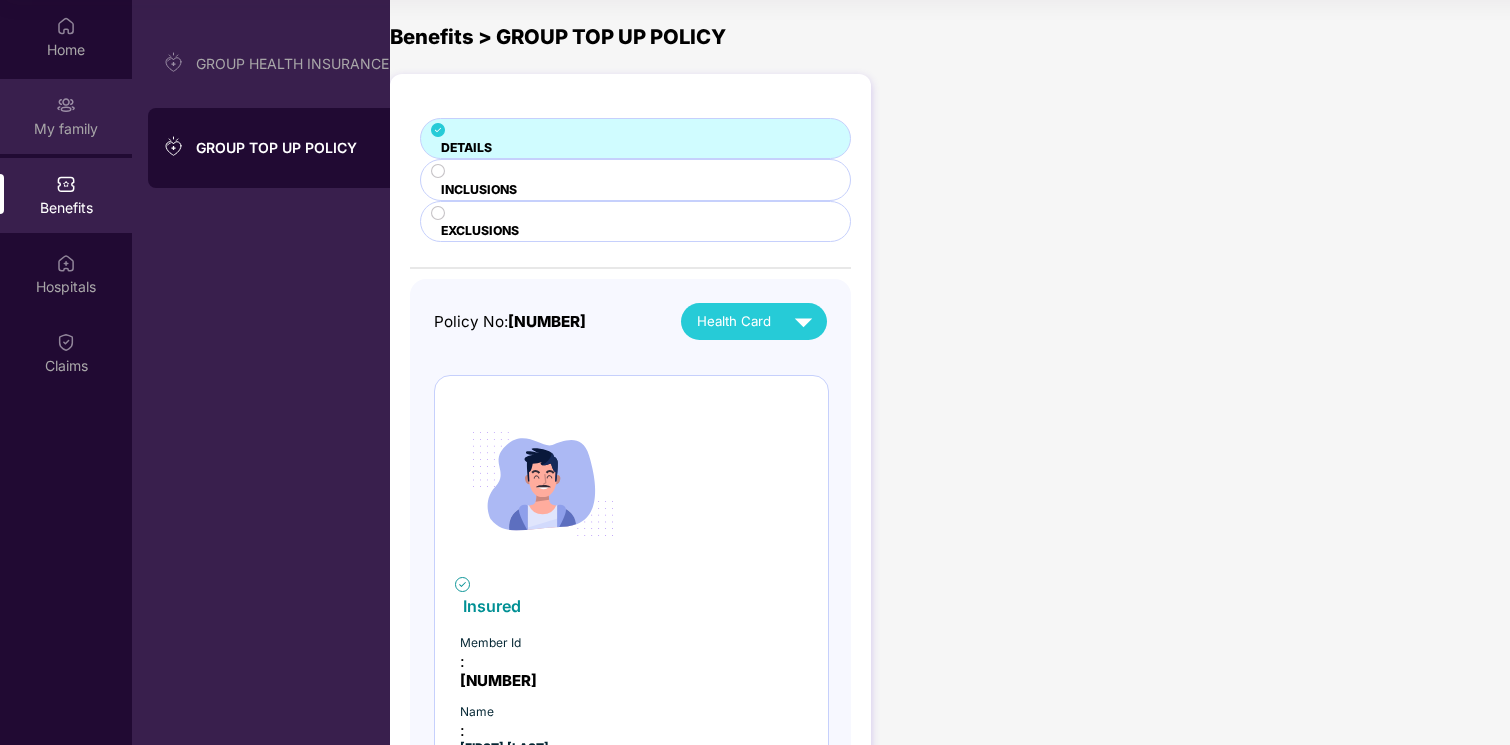 click on "My family" at bounding box center [66, 116] 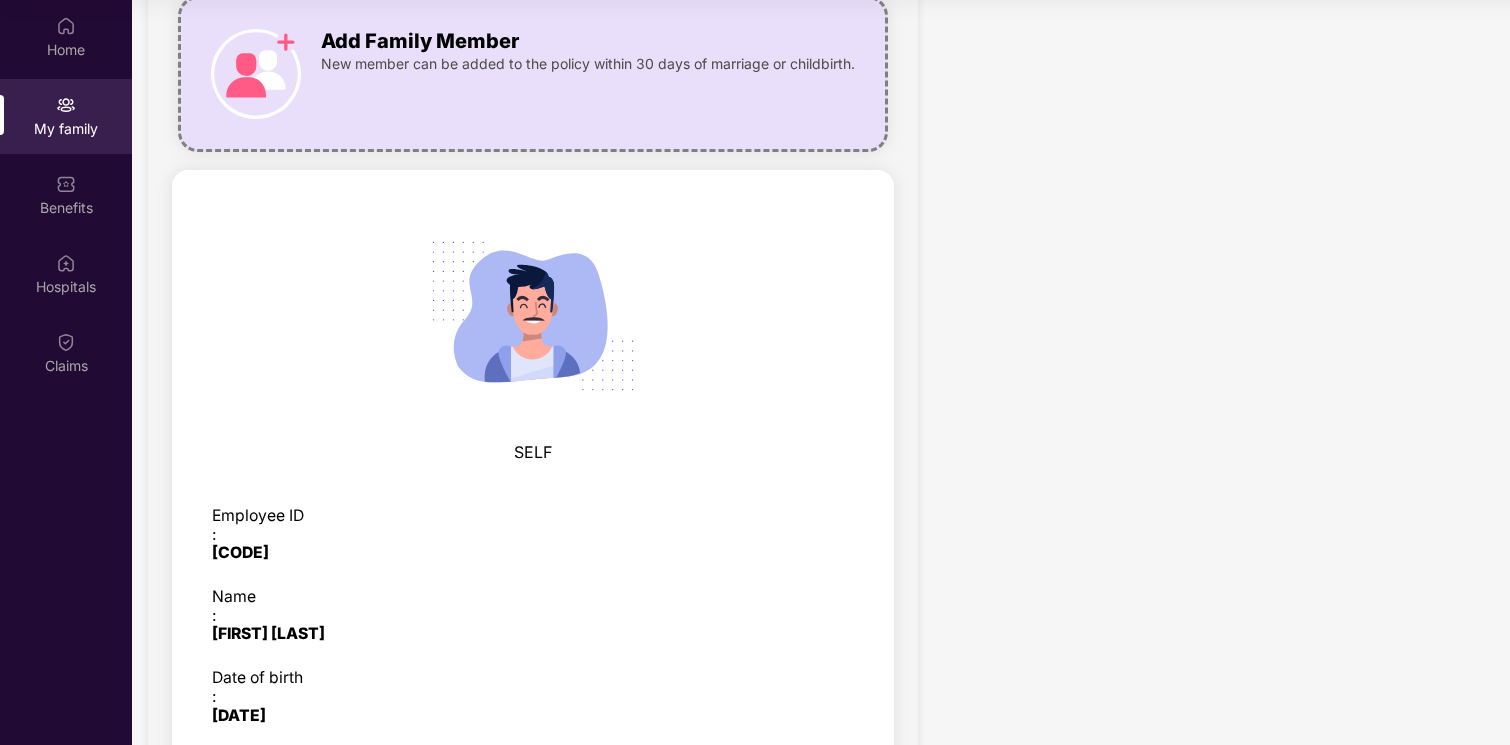 scroll, scrollTop: 478, scrollLeft: 0, axis: vertical 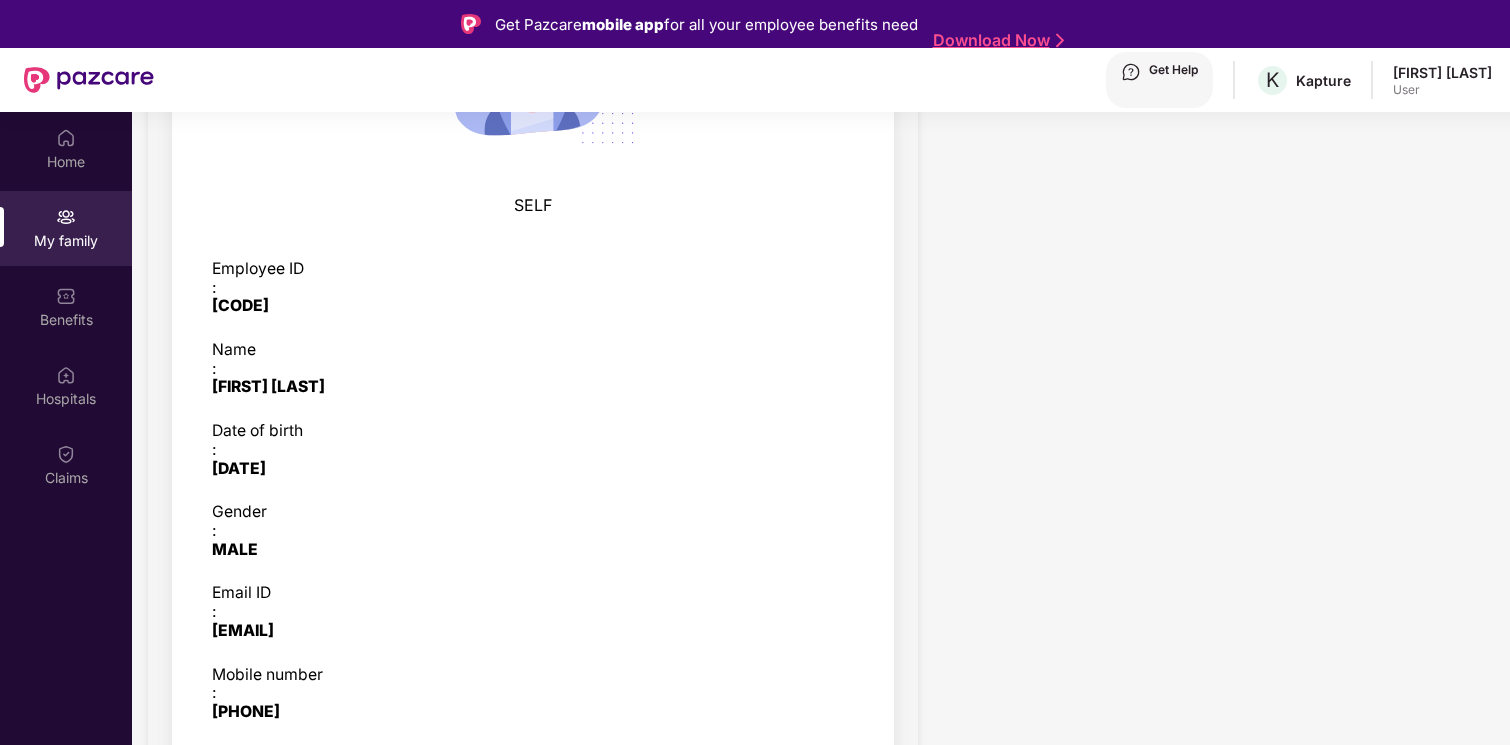 click on "My family" at bounding box center [66, 241] 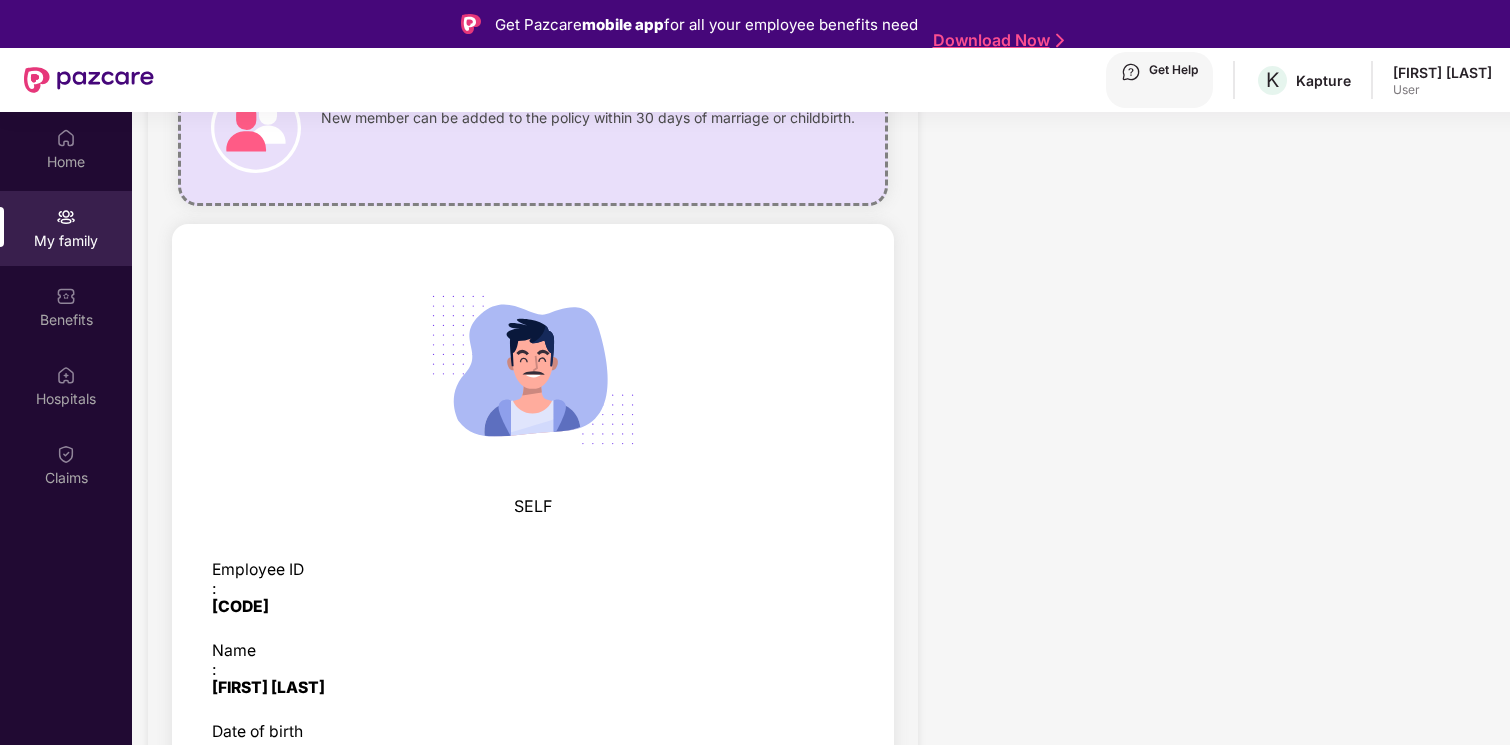 scroll, scrollTop: 478, scrollLeft: 0, axis: vertical 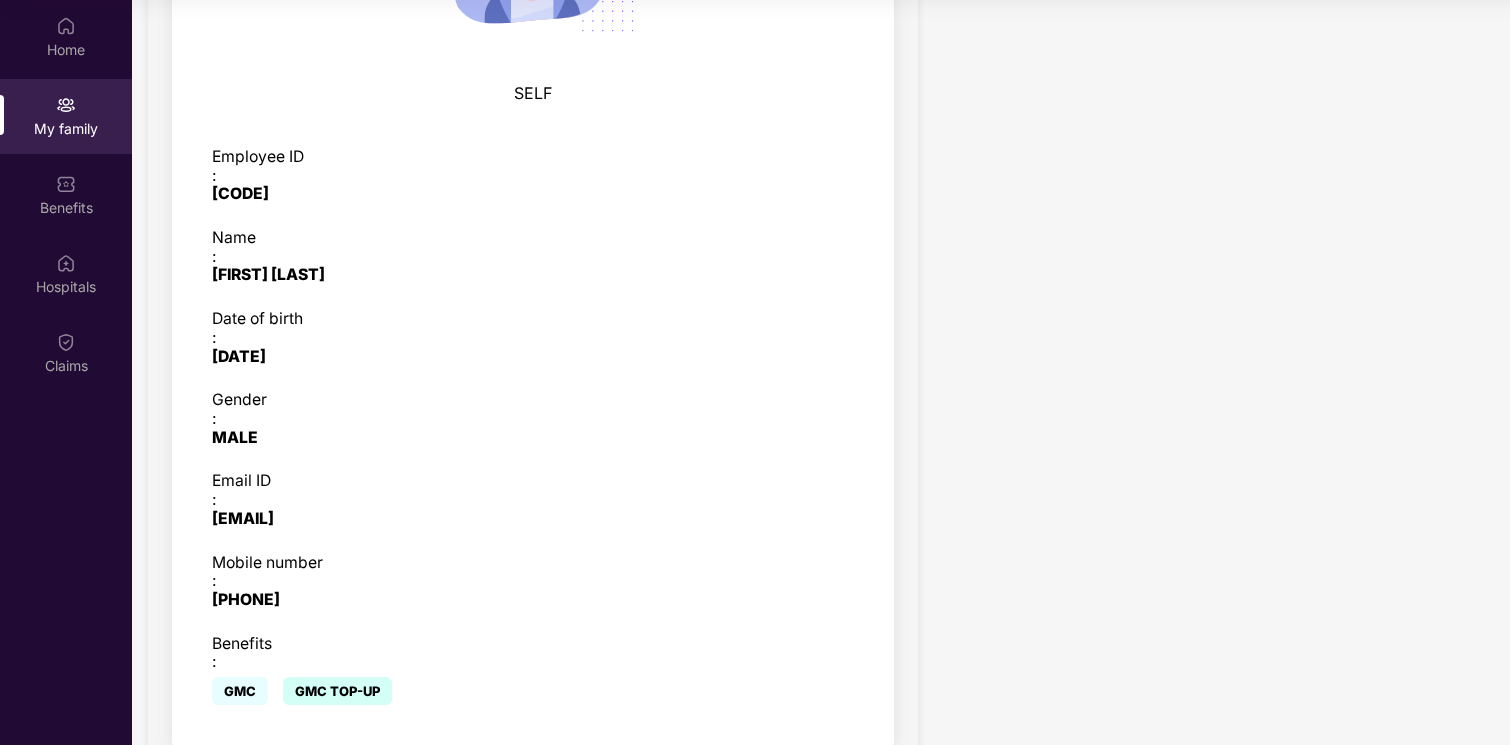 click on "View details" at bounding box center (295, 2066) 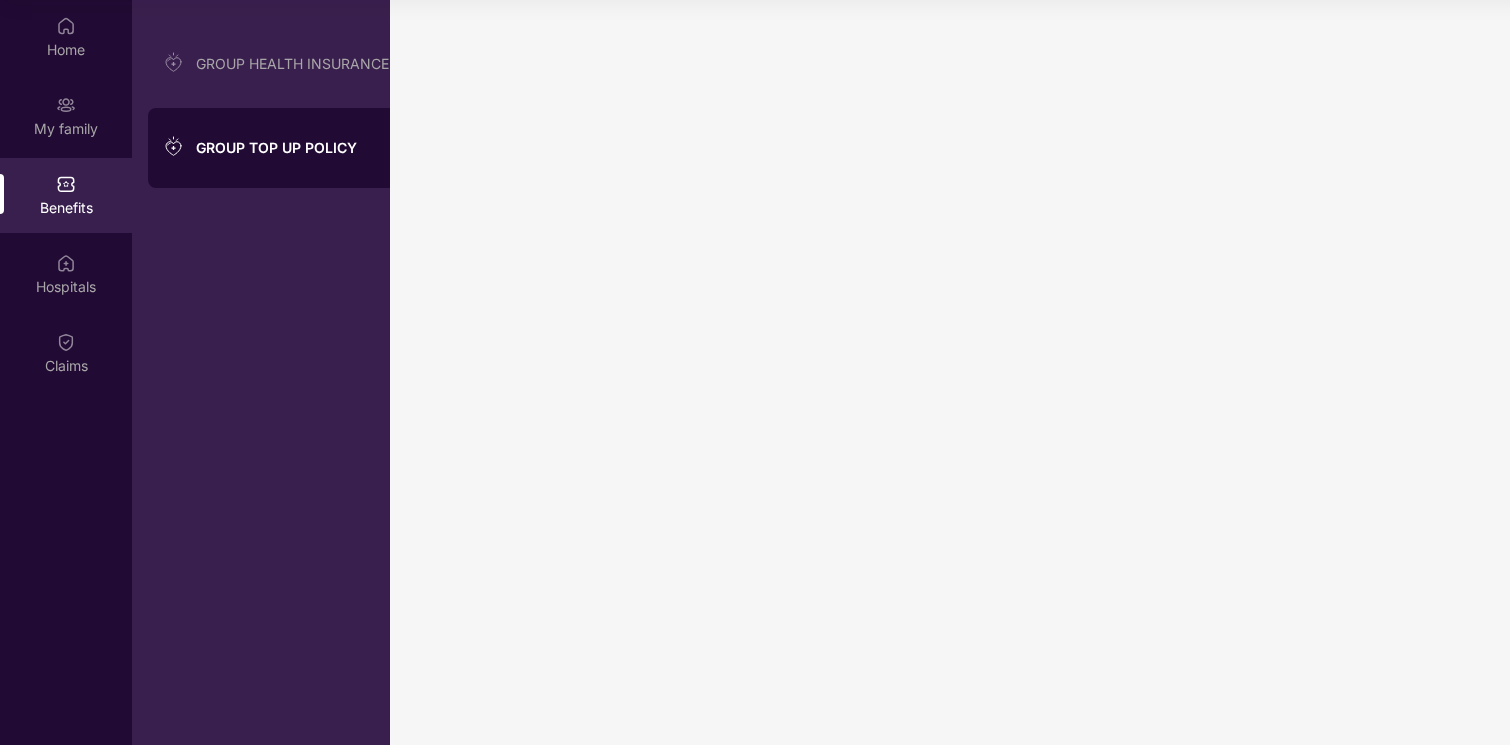scroll, scrollTop: 0, scrollLeft: 0, axis: both 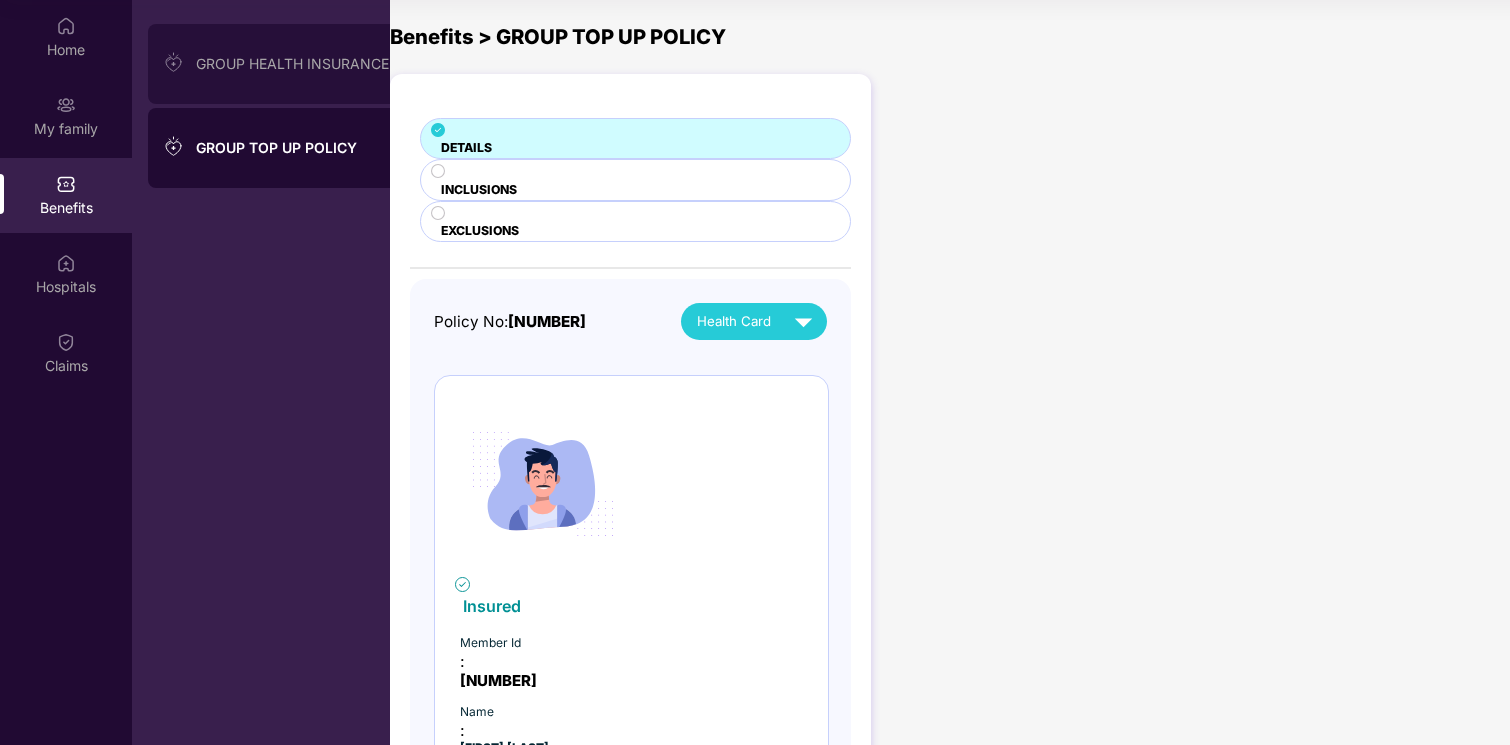 click on "GROUP HEALTH INSURANCE" at bounding box center [293, 64] 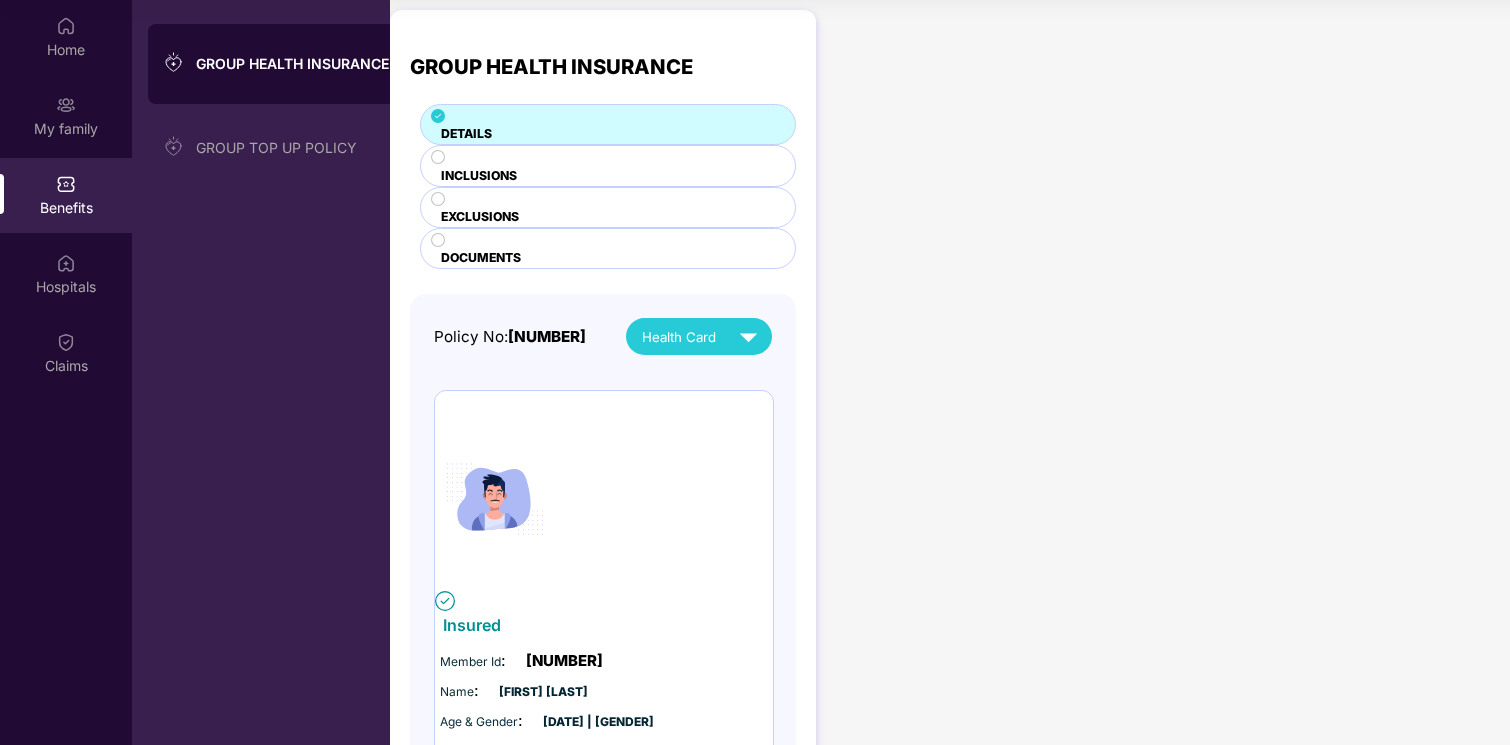 scroll, scrollTop: 1, scrollLeft: 0, axis: vertical 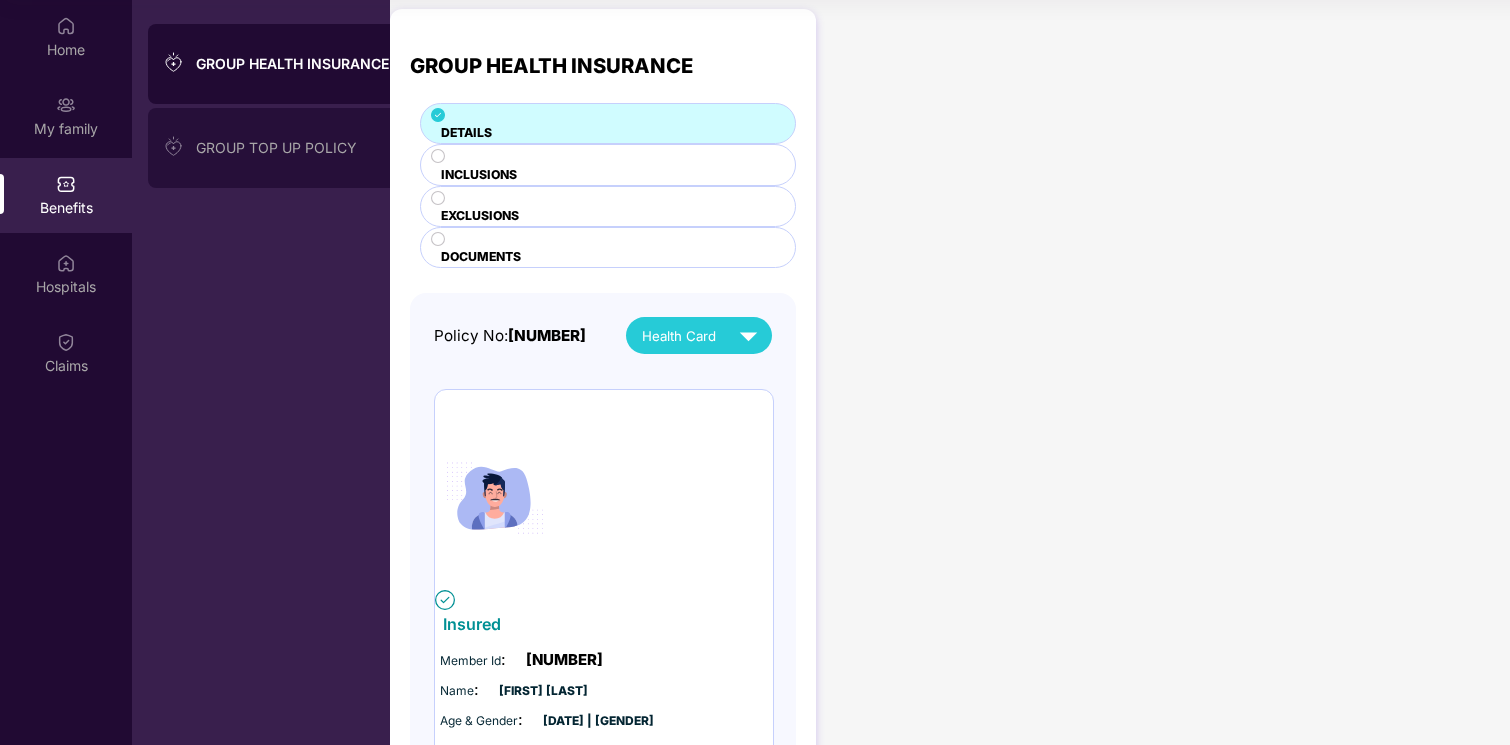 click on "GROUP TOP UP POLICY" at bounding box center [293, 148] 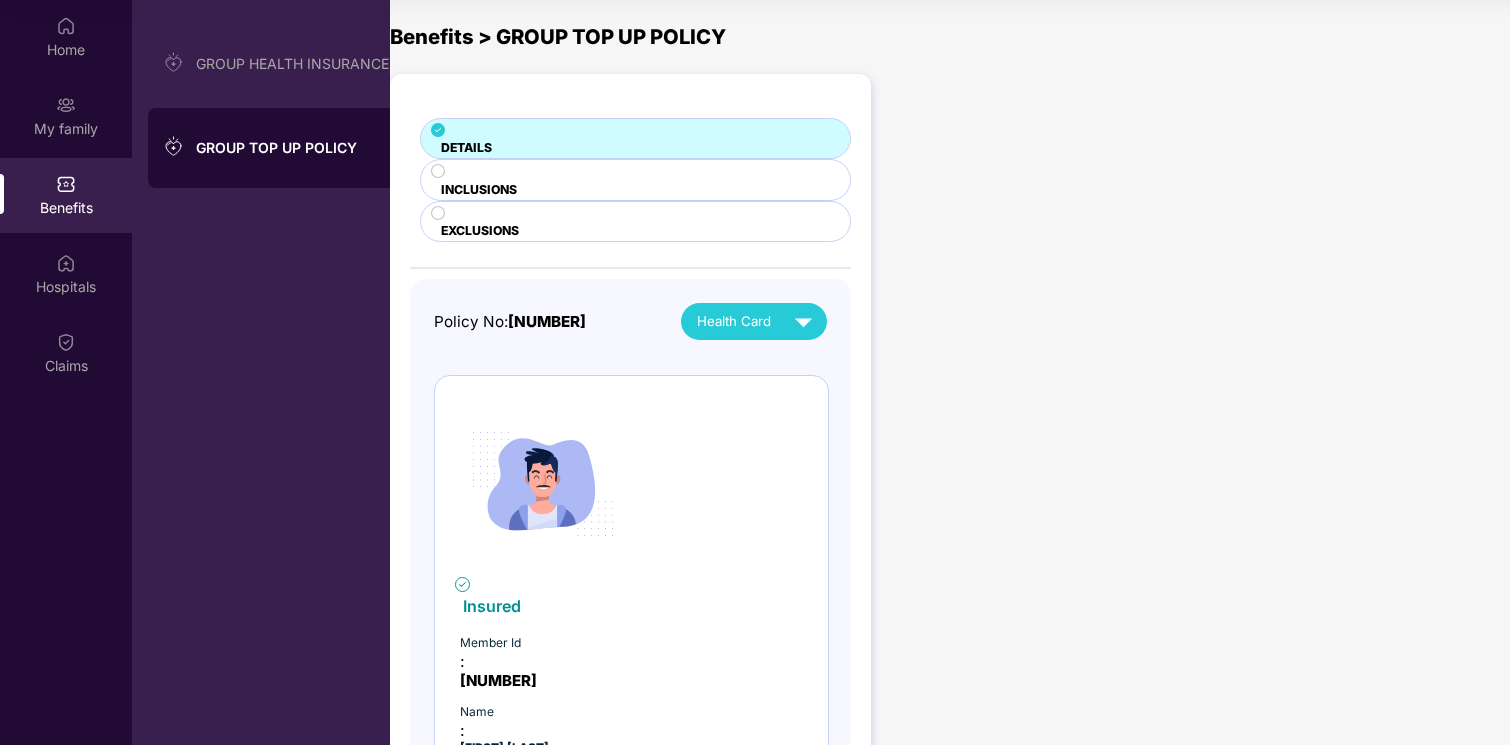 click on "DETAILS INCLUSIONS EXCLUSIONS Policy No: [NUMBER] Health Card Insured Member Id : [NUMBER] Name : [FIRST] [LAST] Age & Gender : [DATE] | [GENDER] Relationship : [RELATIONSHIP] Email ID : [EMAIL] Phone number : [PHONE] Name : [FIRST] [LAST] Age & Gender : [DATE] | [GENDER] Relationship : [RELATIONSHIP] Email ID : [EMAIL] Phone number : [PHONE] Pending ECard ID (UHID) generation" at bounding box center (630, 921) 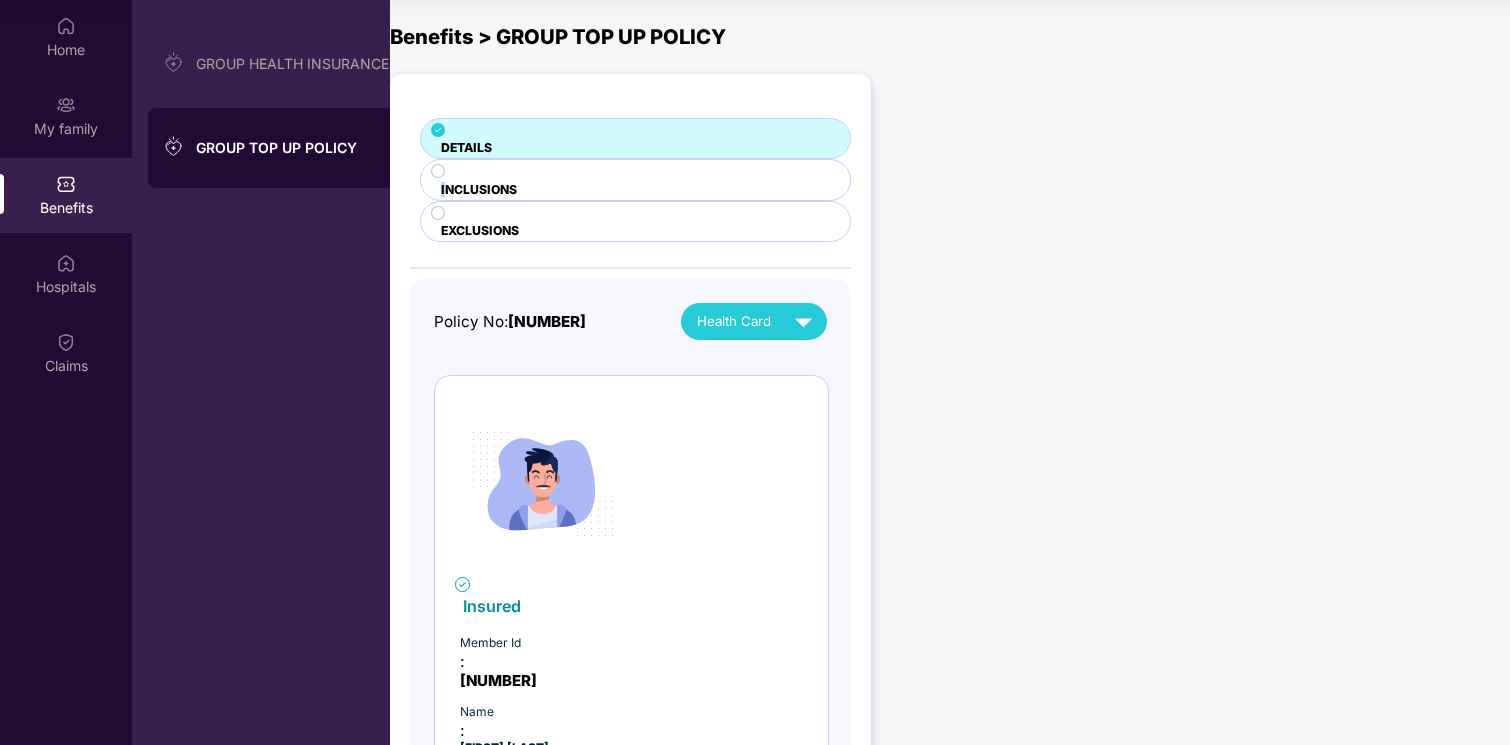 click on "INCLUSIONS" at bounding box center (466, 147) 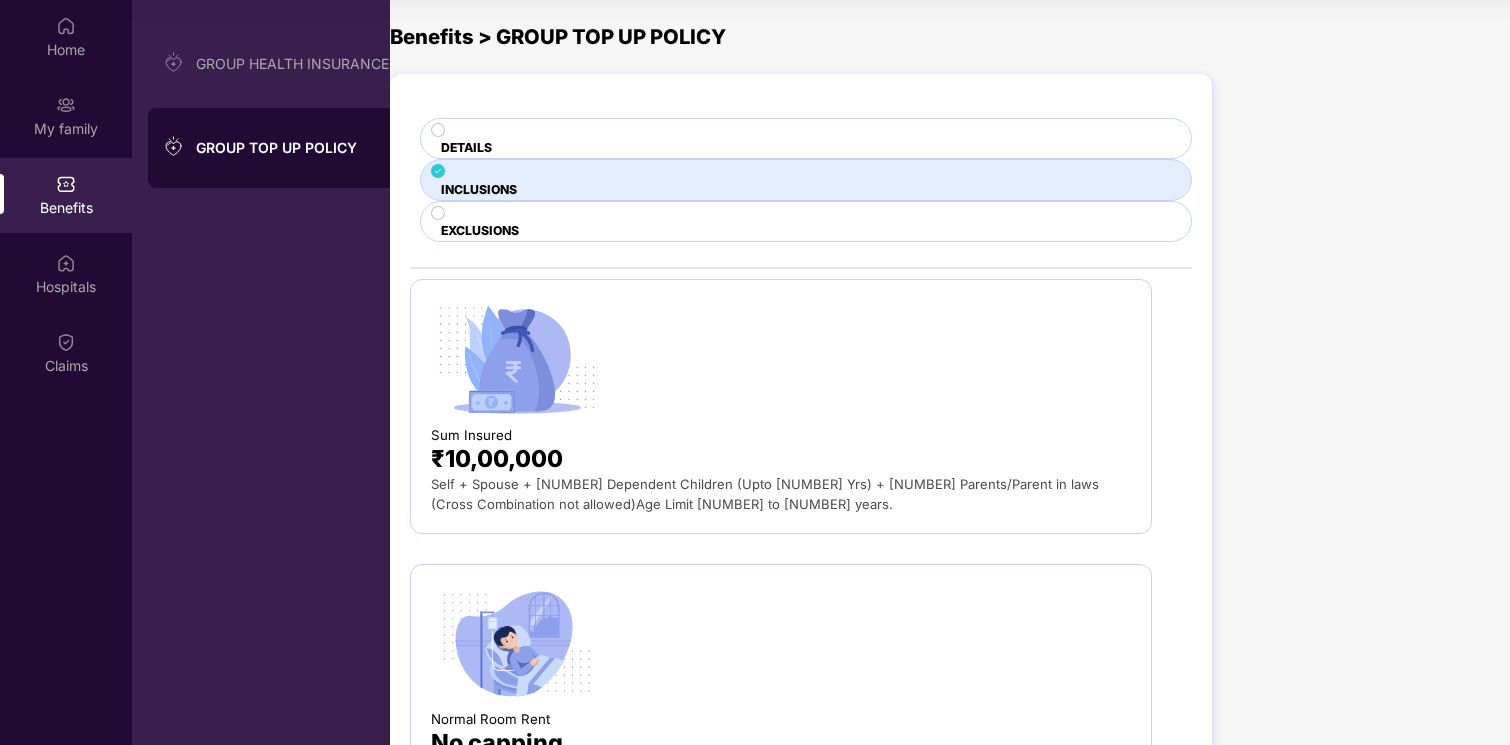 click on "₹10,00,000" at bounding box center (497, 458) 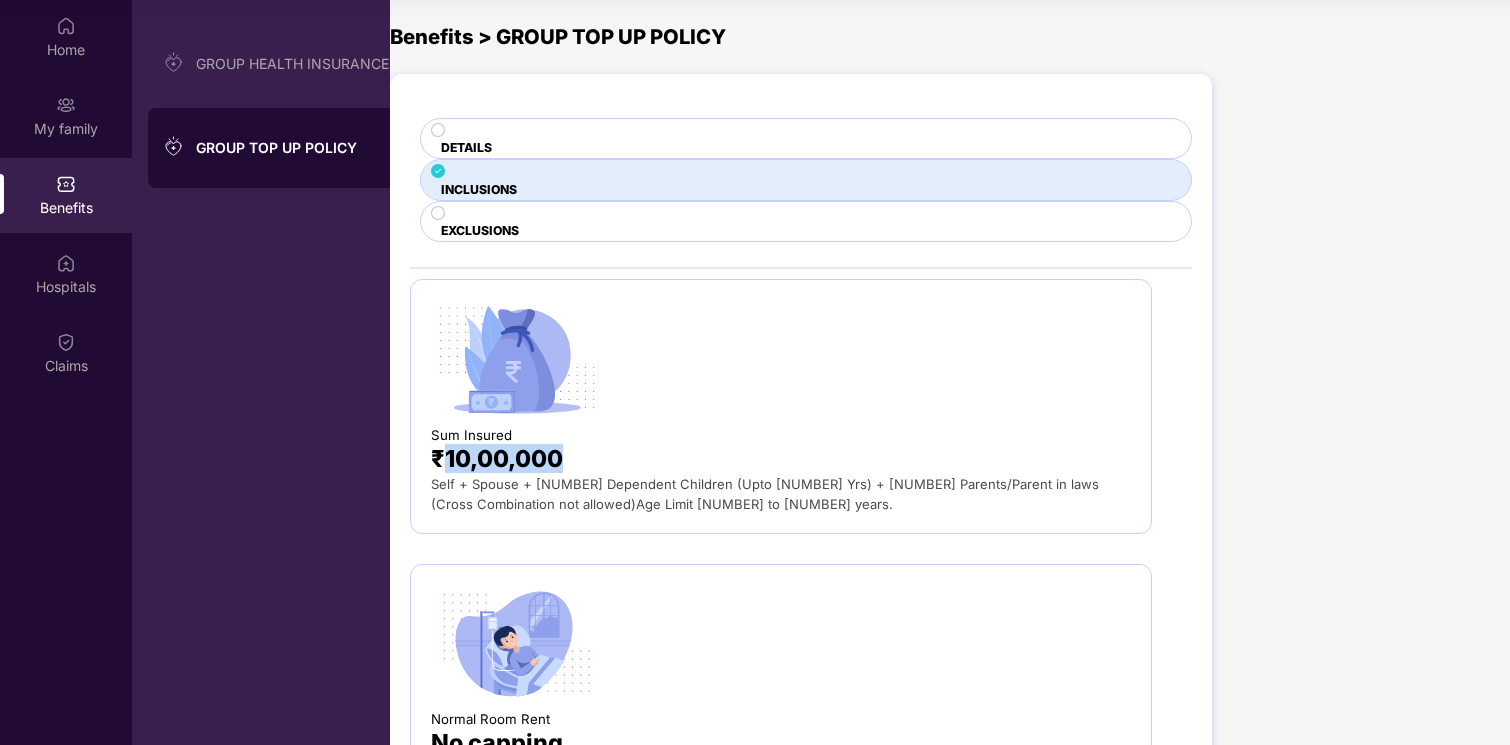 click on "₹10,00,000" at bounding box center [497, 458] 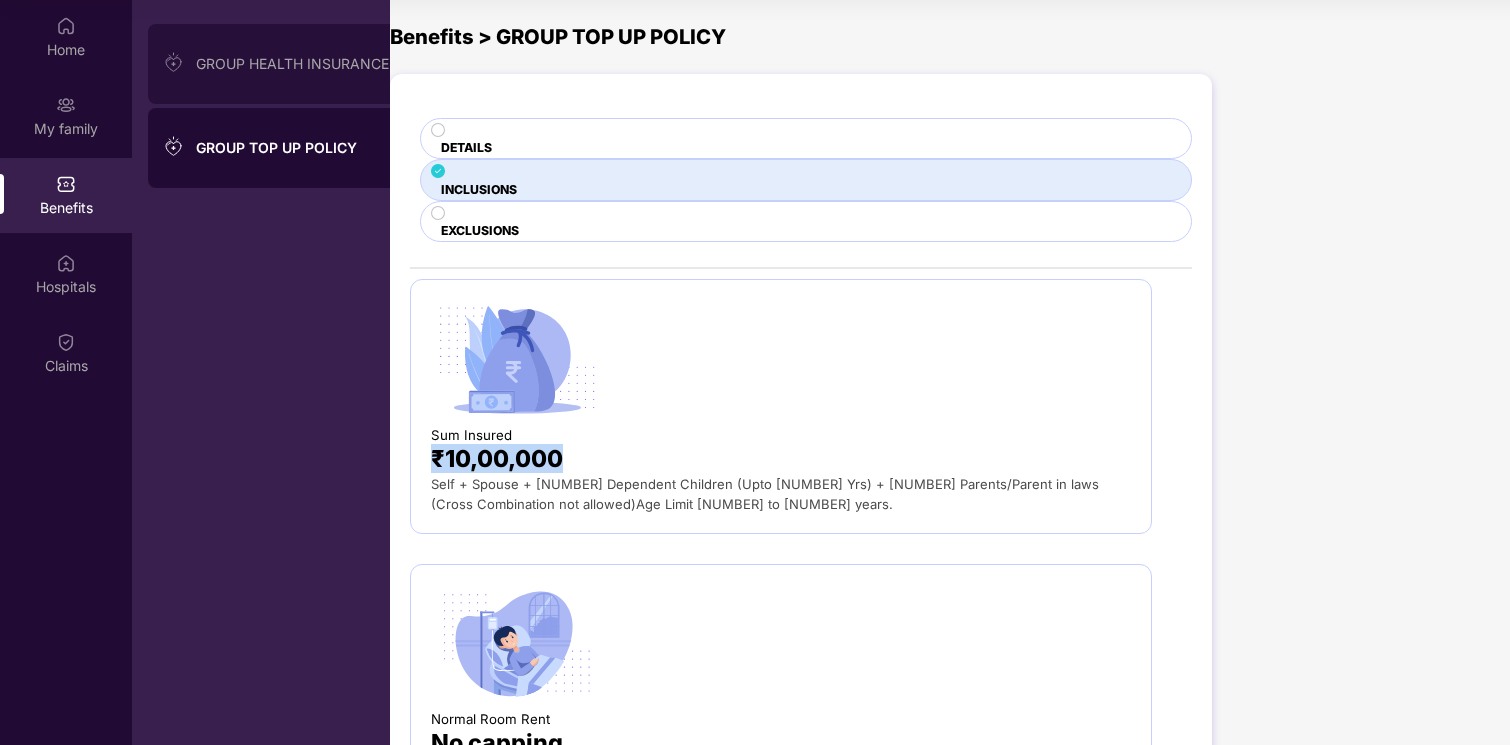 click on "GROUP HEALTH INSURANCE" at bounding box center (277, 64) 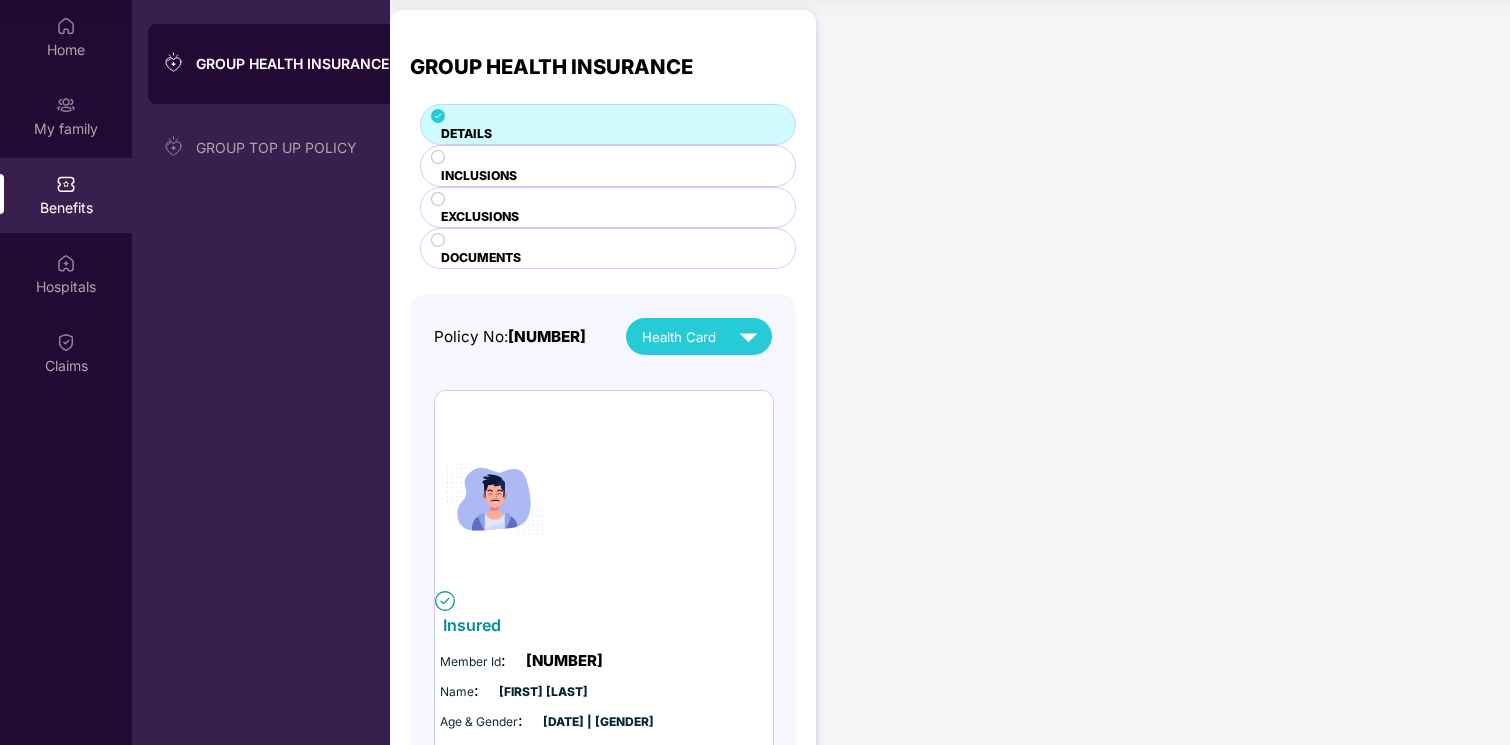 click on "INCLUSIONS" at bounding box center (608, 135) 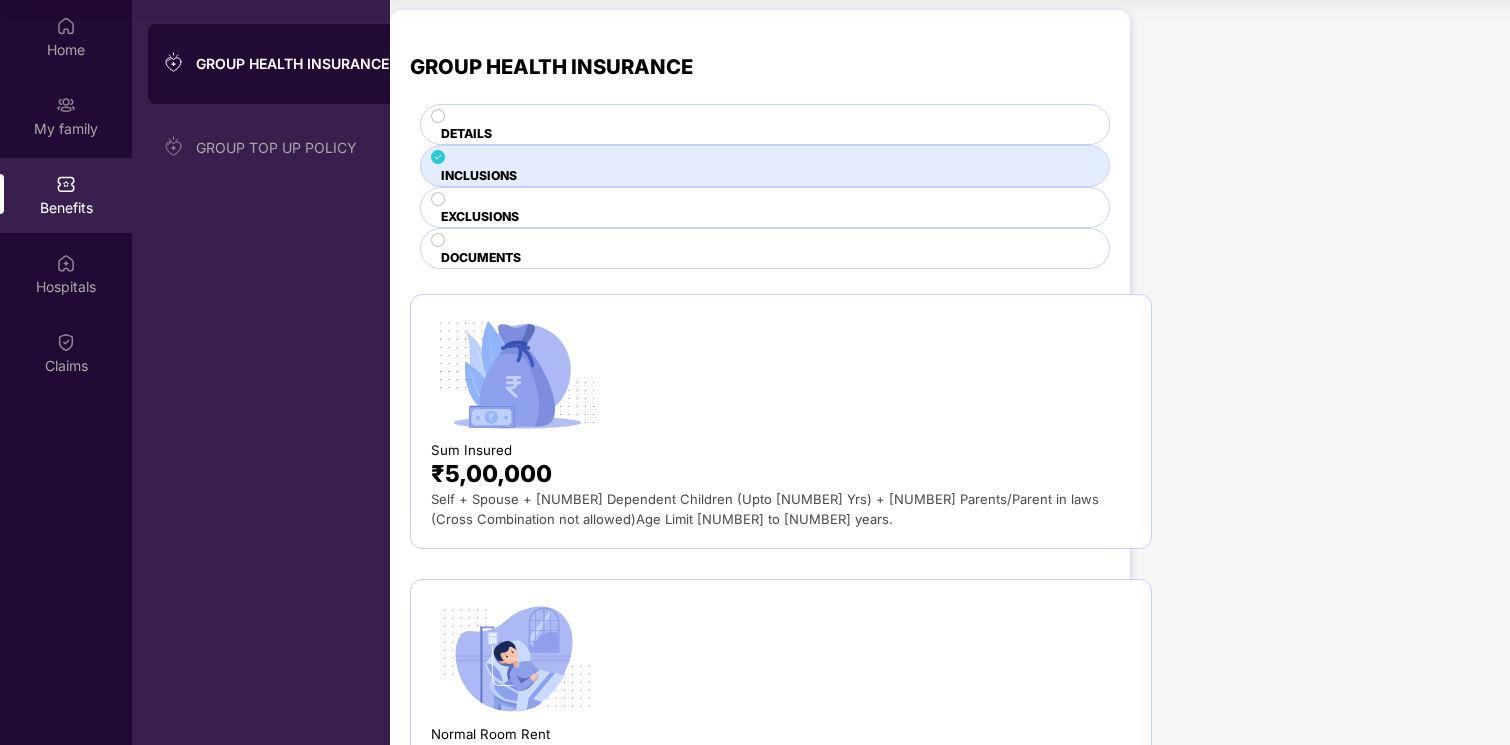 click on "₹5,00,000" at bounding box center [491, 473] 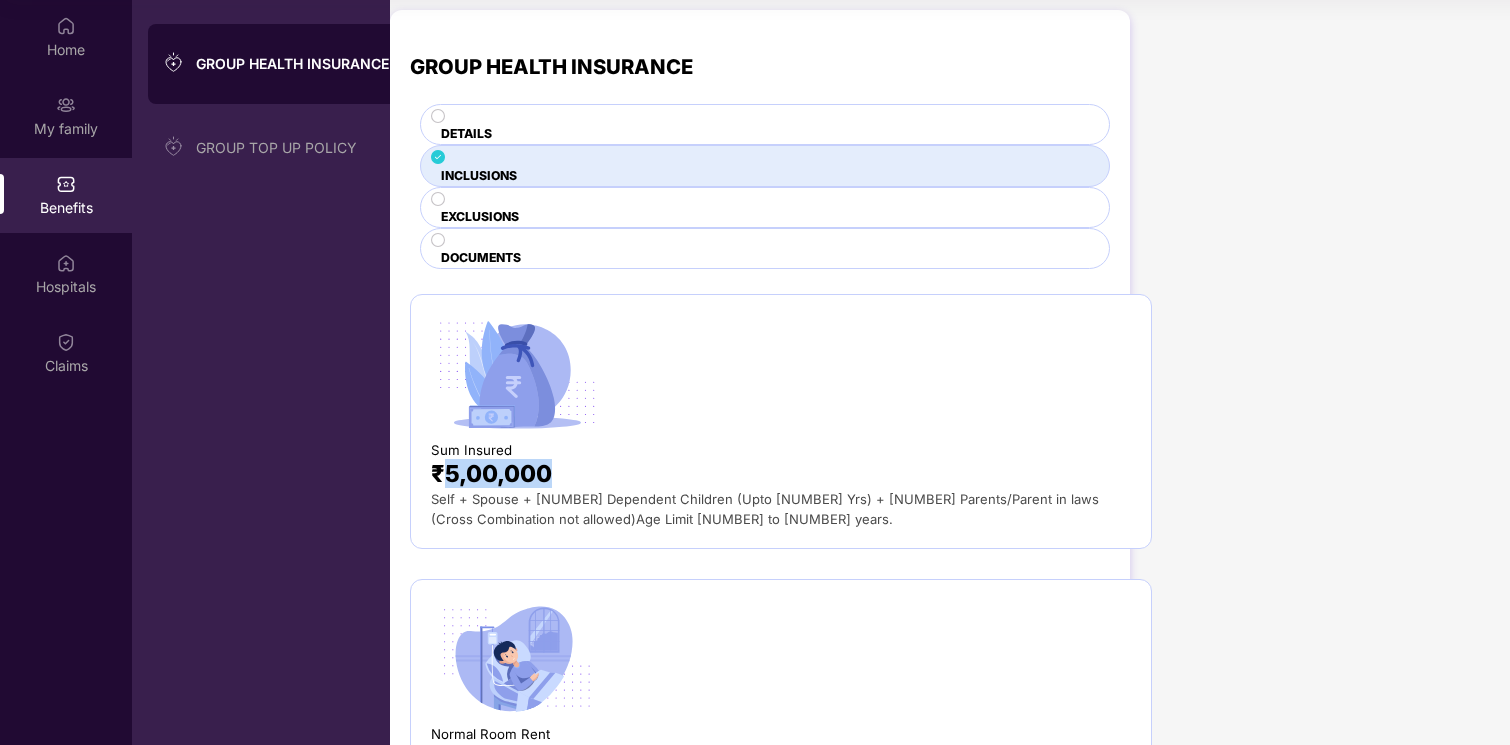 click on "₹5,00,000" at bounding box center (491, 473) 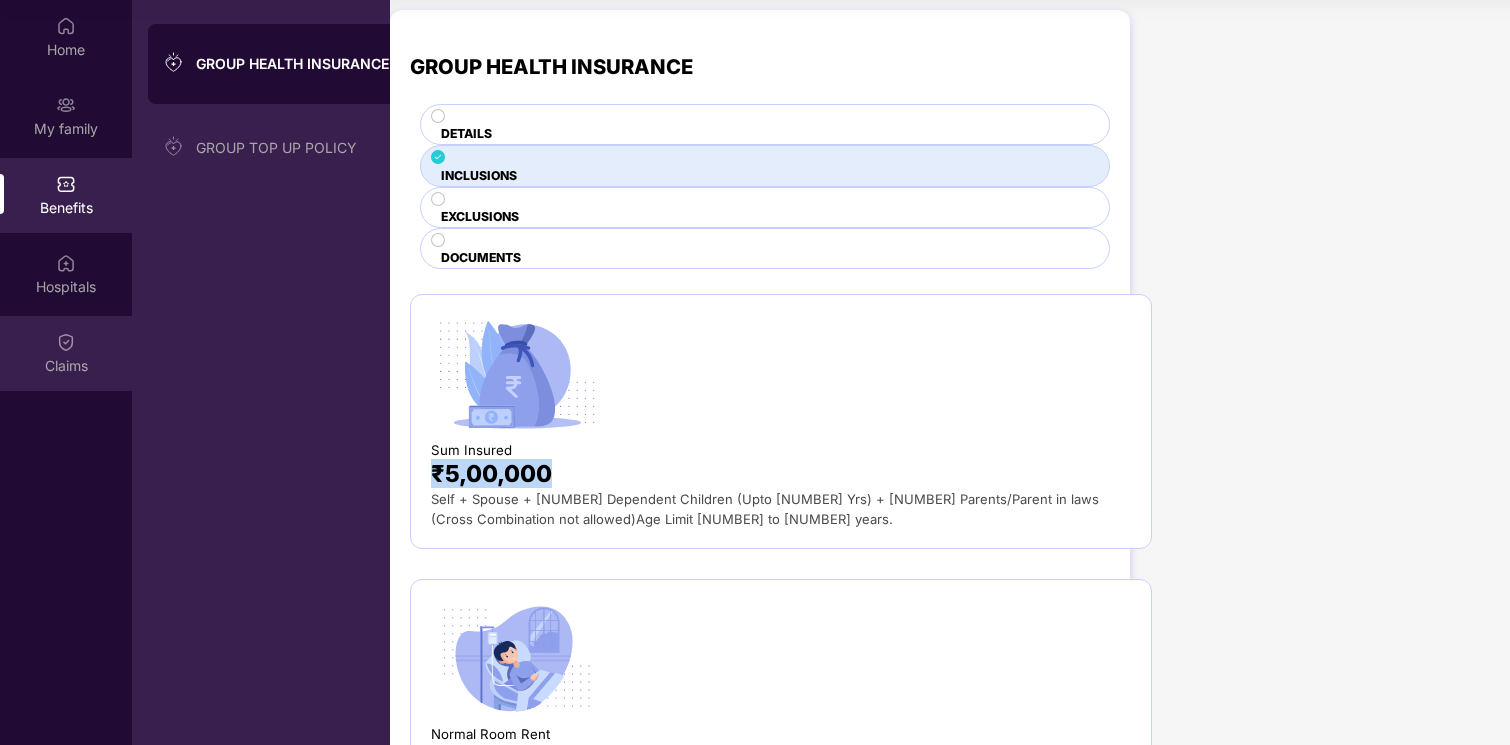 click on "Claims" at bounding box center (66, 50) 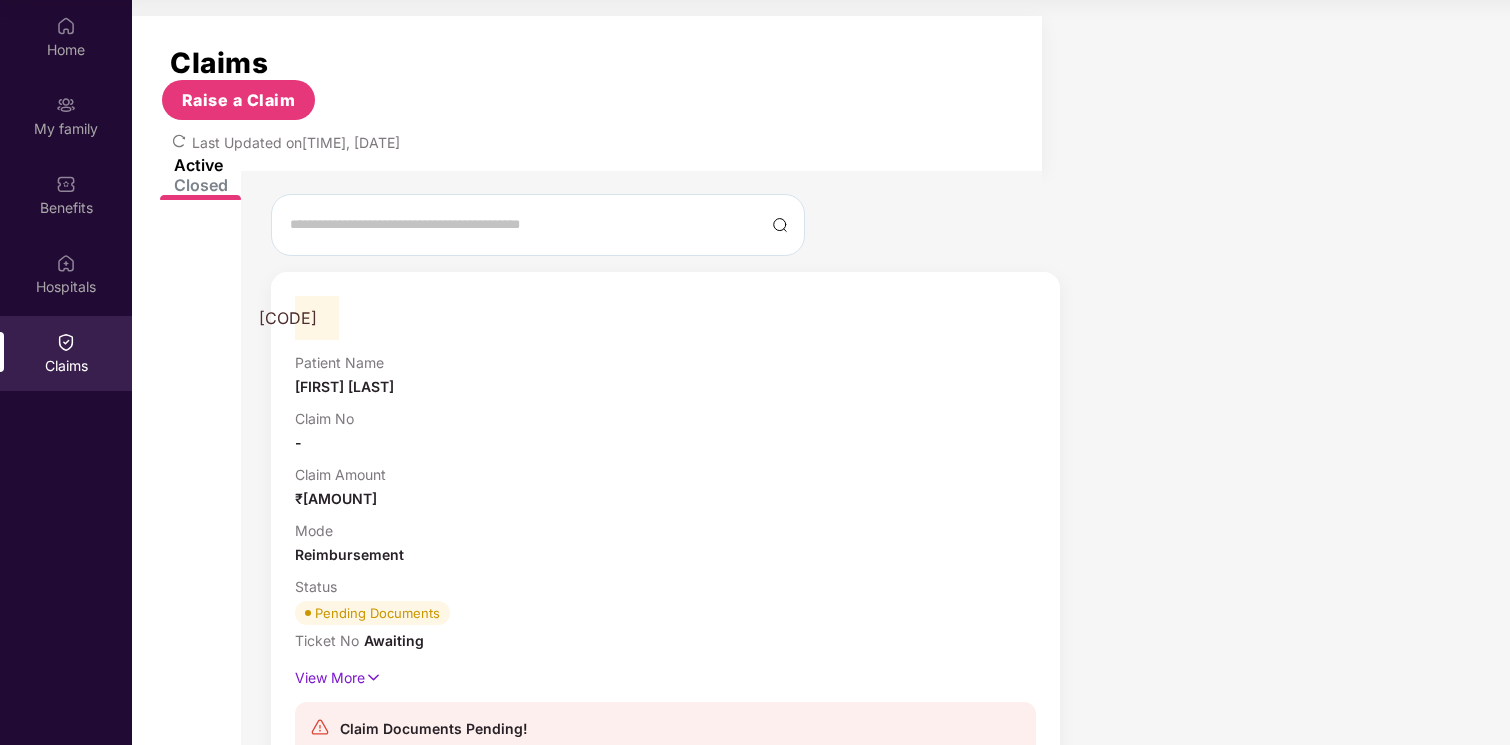 click on "Claims Raise a Claim Last Updated on [TIME], [DATE]" at bounding box center [587, 93] 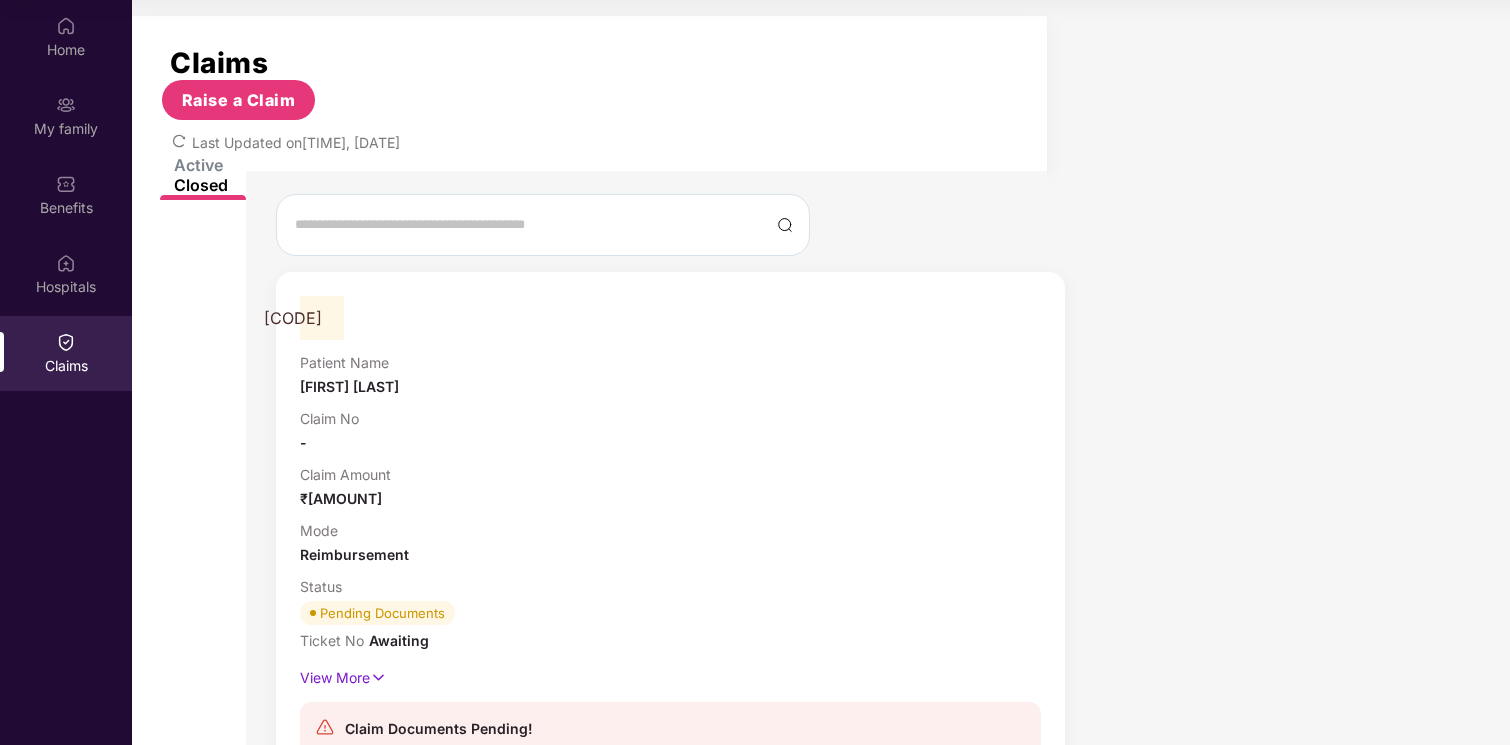 click on "View More" at bounding box center (670, 1879) 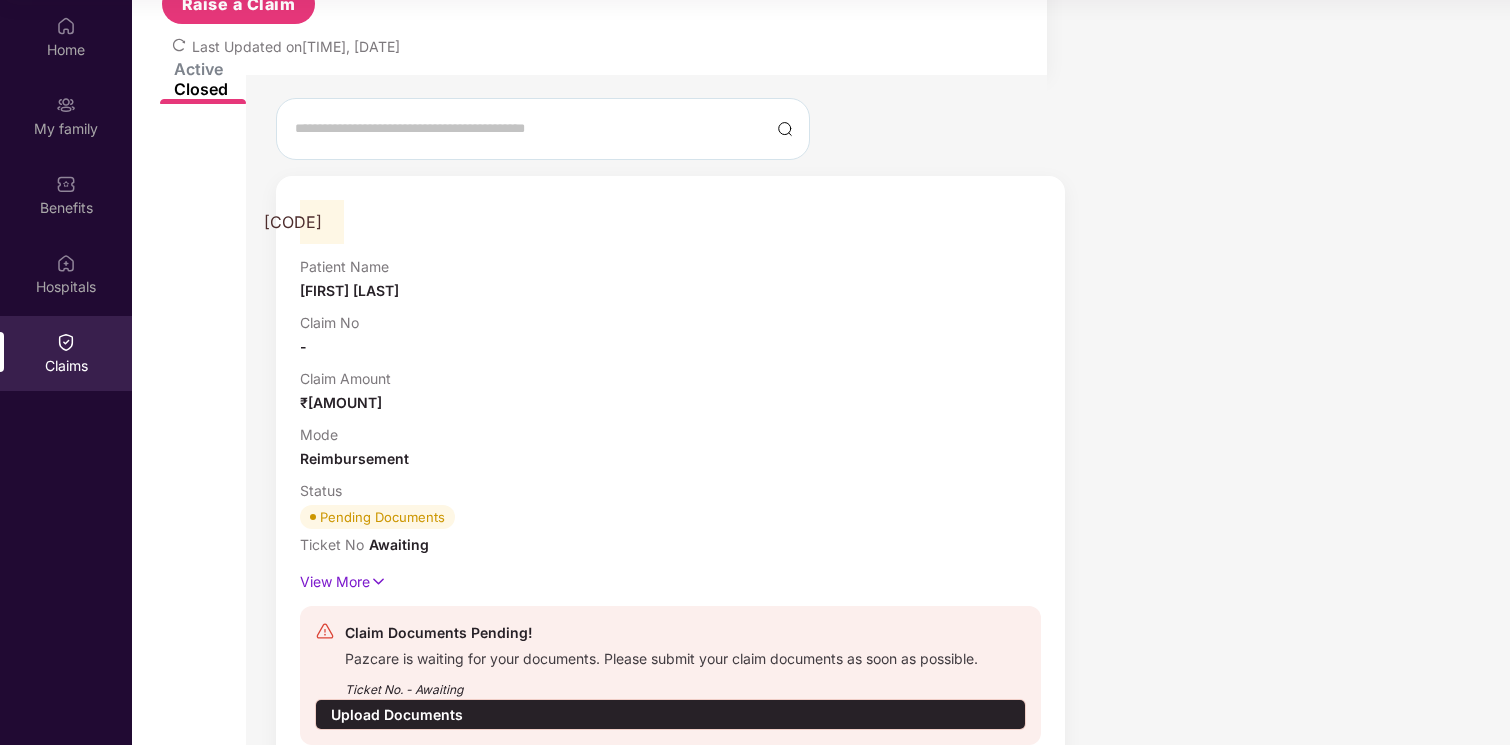 scroll, scrollTop: 42, scrollLeft: 0, axis: vertical 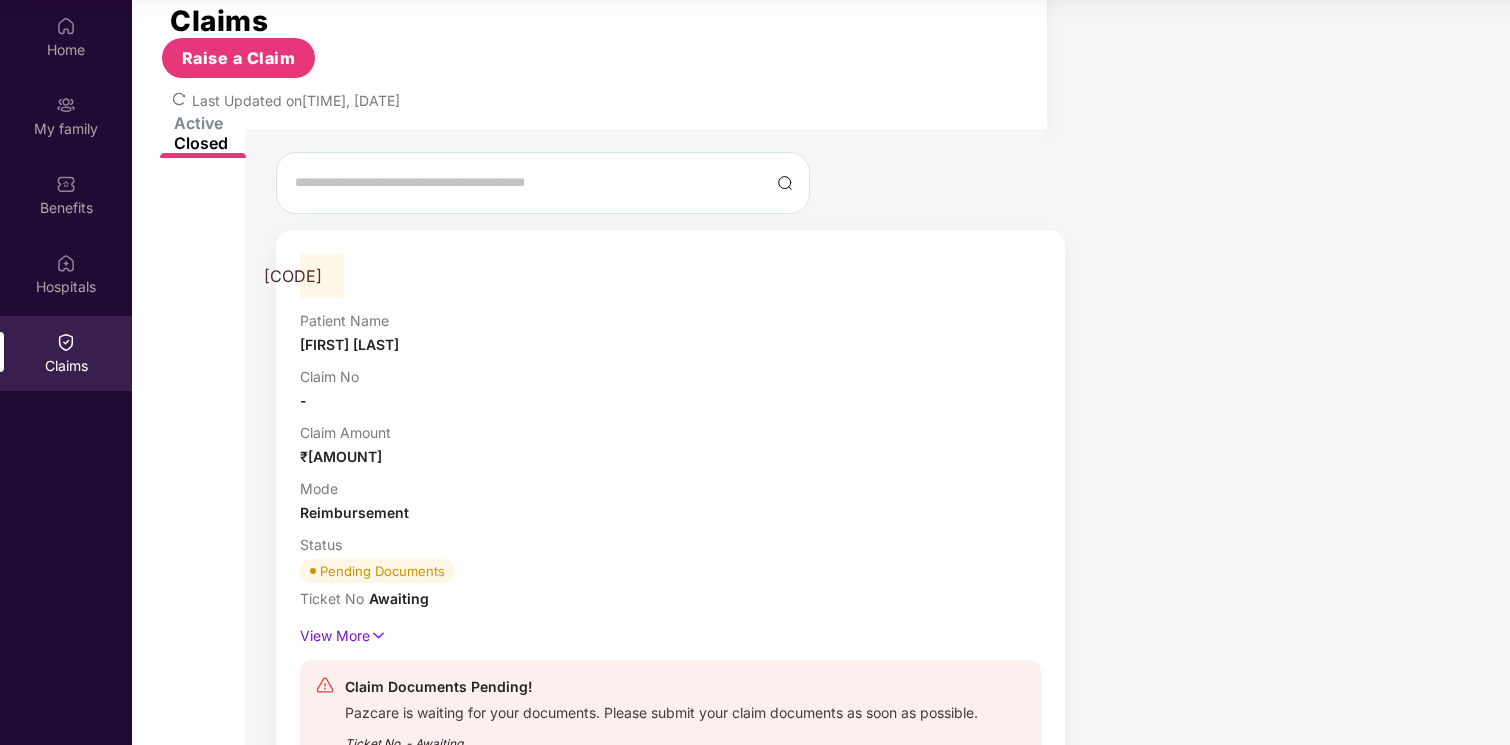 click on "Settled Amount" at bounding box center (670, 1493) 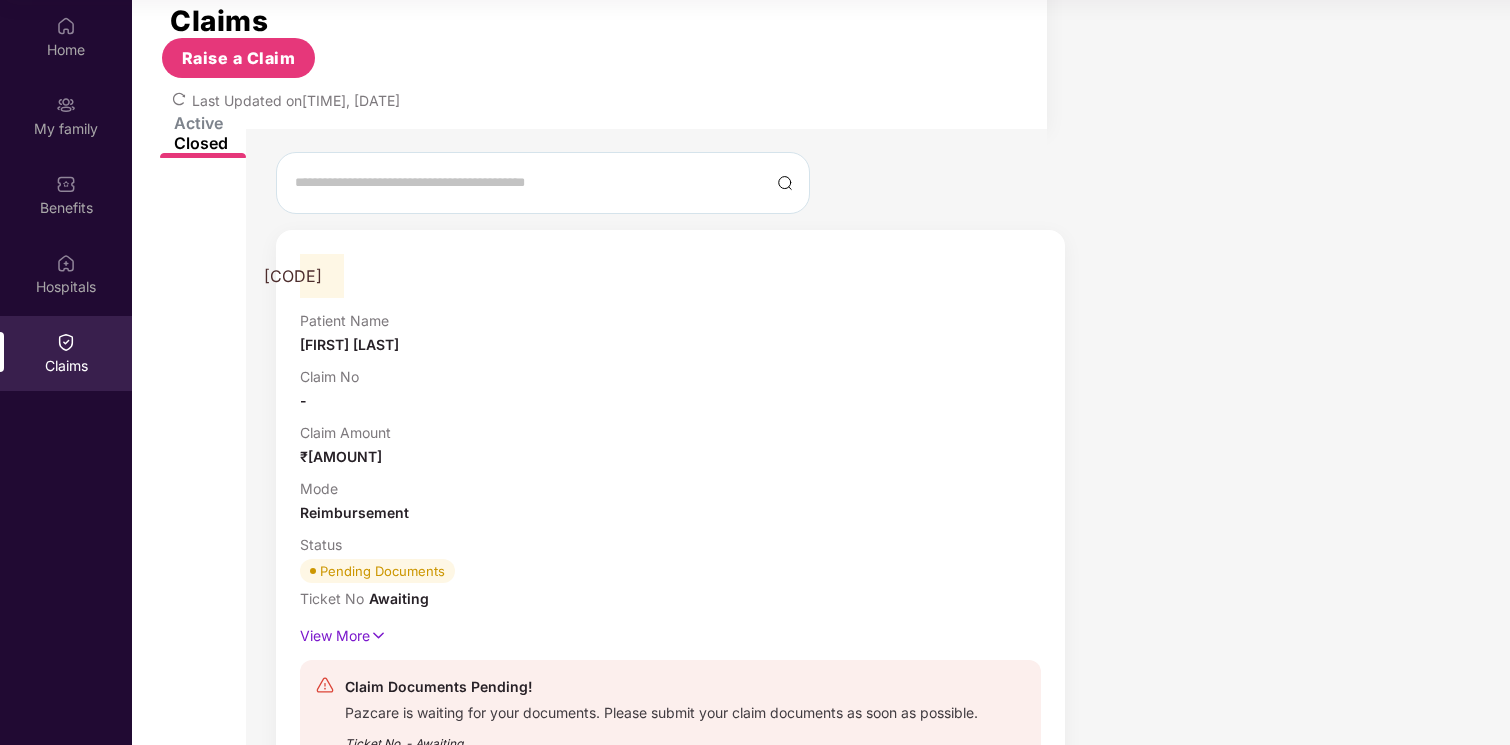 scroll, scrollTop: 45, scrollLeft: 0, axis: vertical 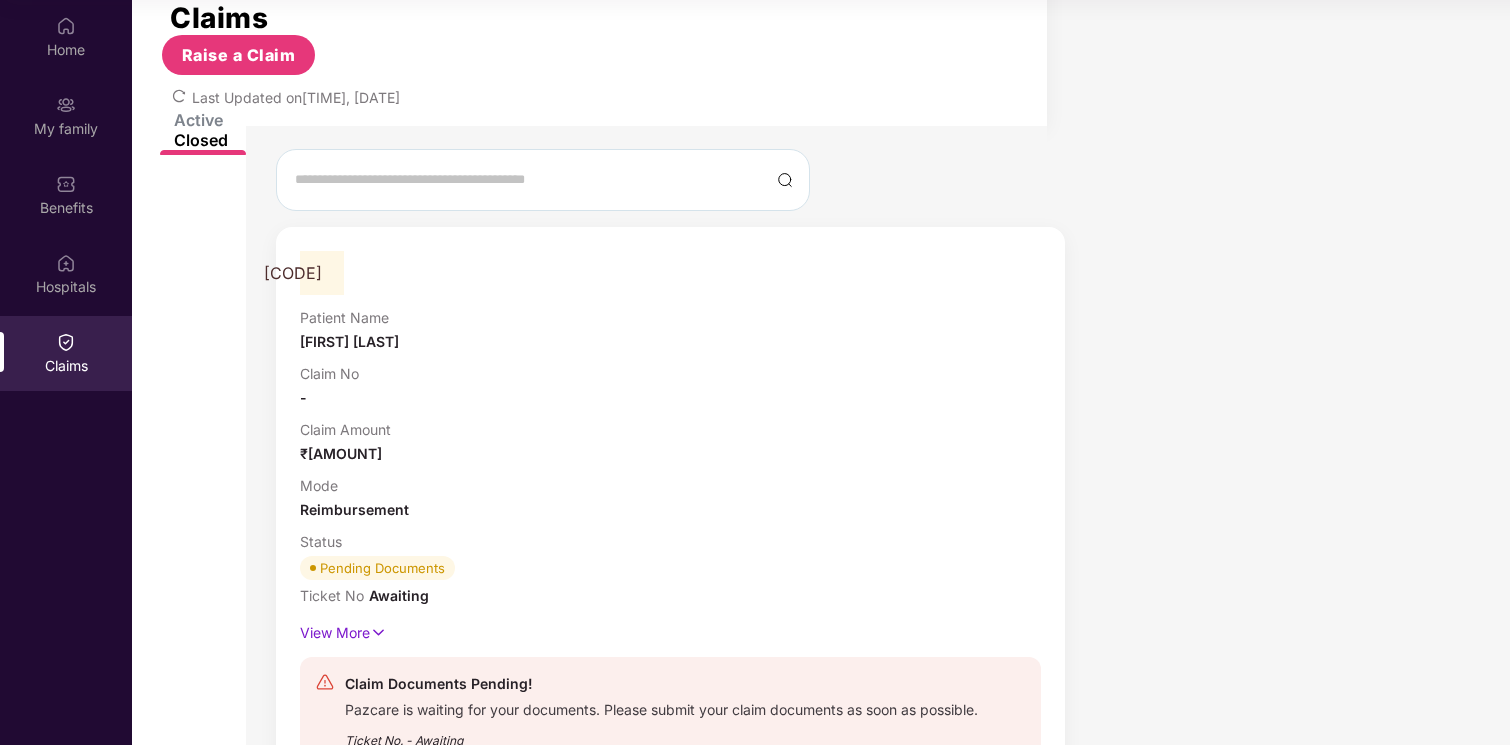 click on "Claim No -" at bounding box center (670, 1096) 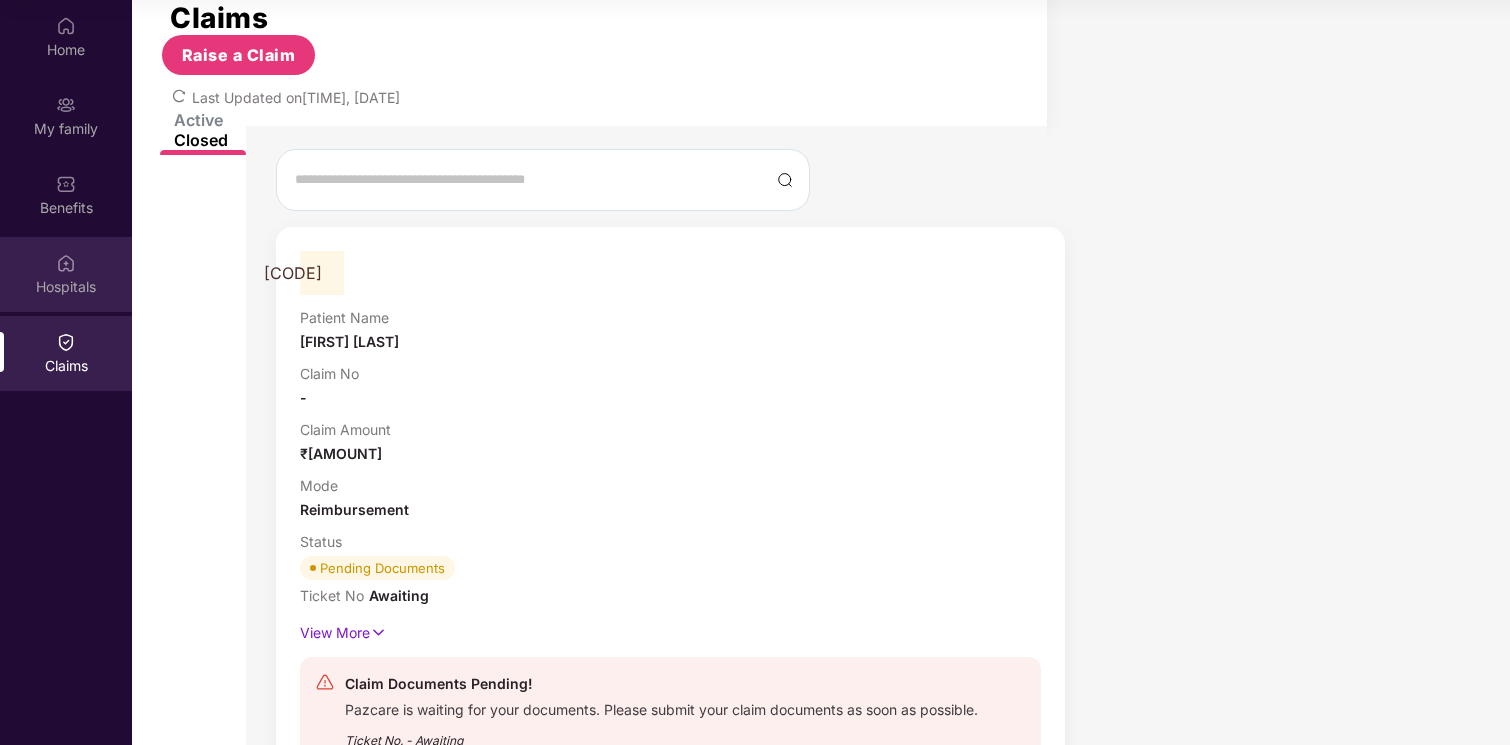 click on "Hospitals" at bounding box center (66, 50) 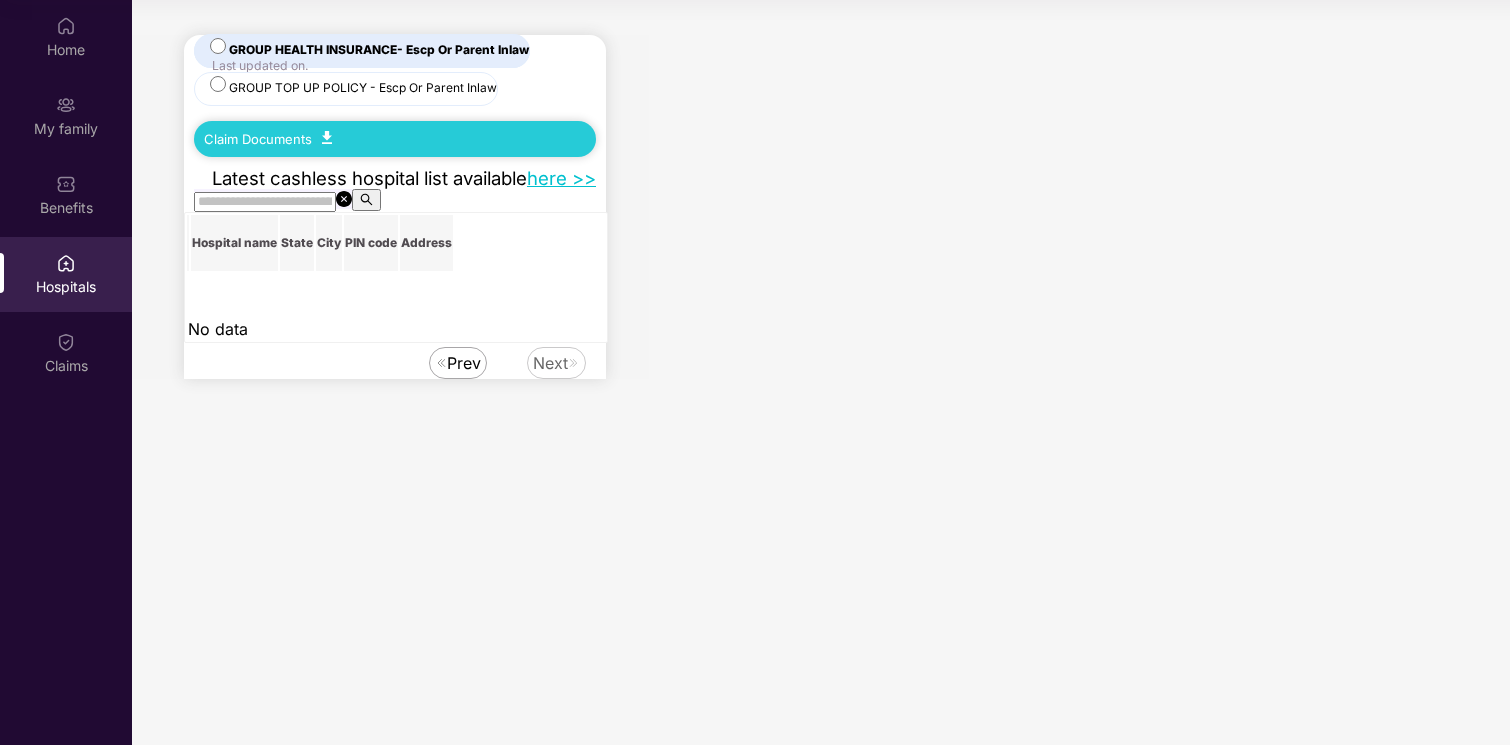scroll, scrollTop: 0, scrollLeft: 0, axis: both 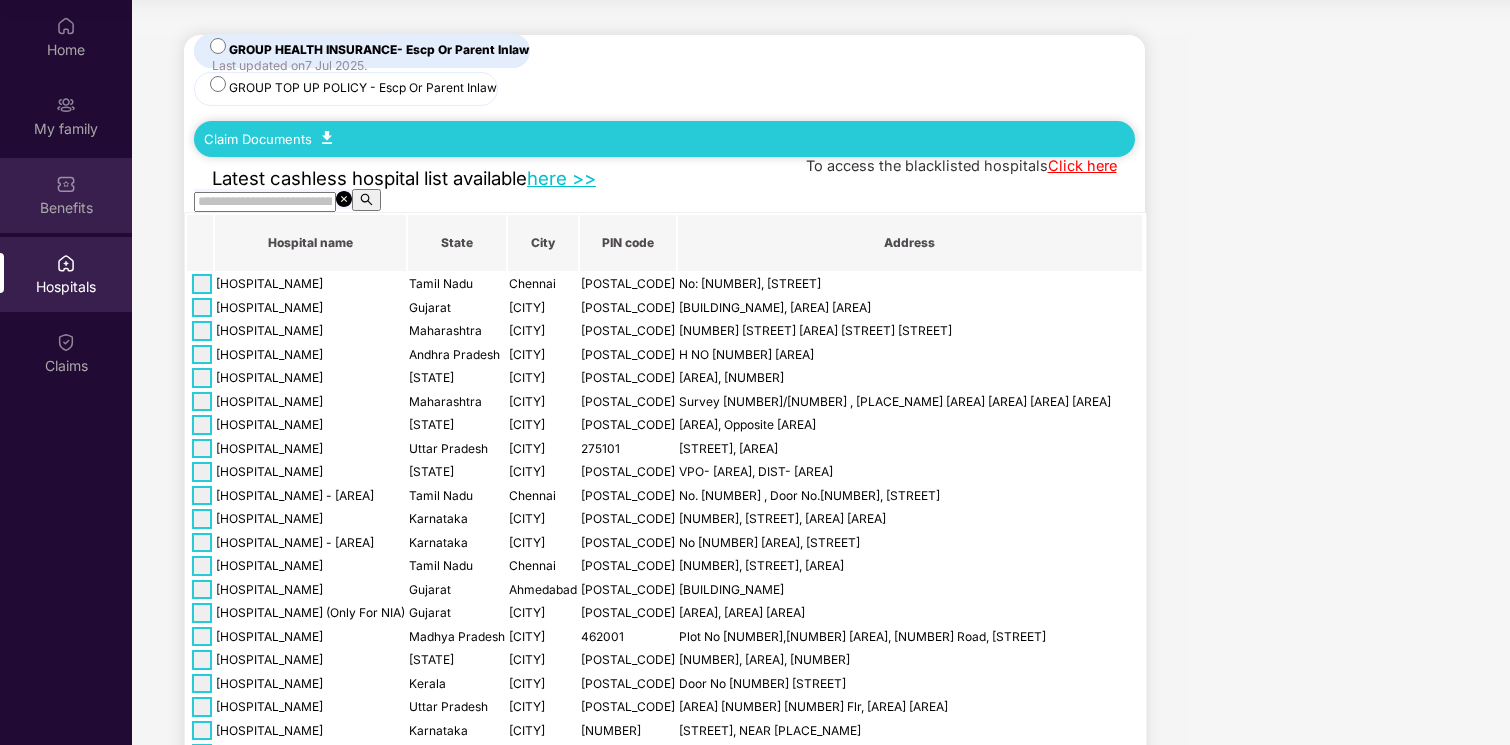 click on "Benefits" at bounding box center (66, 50) 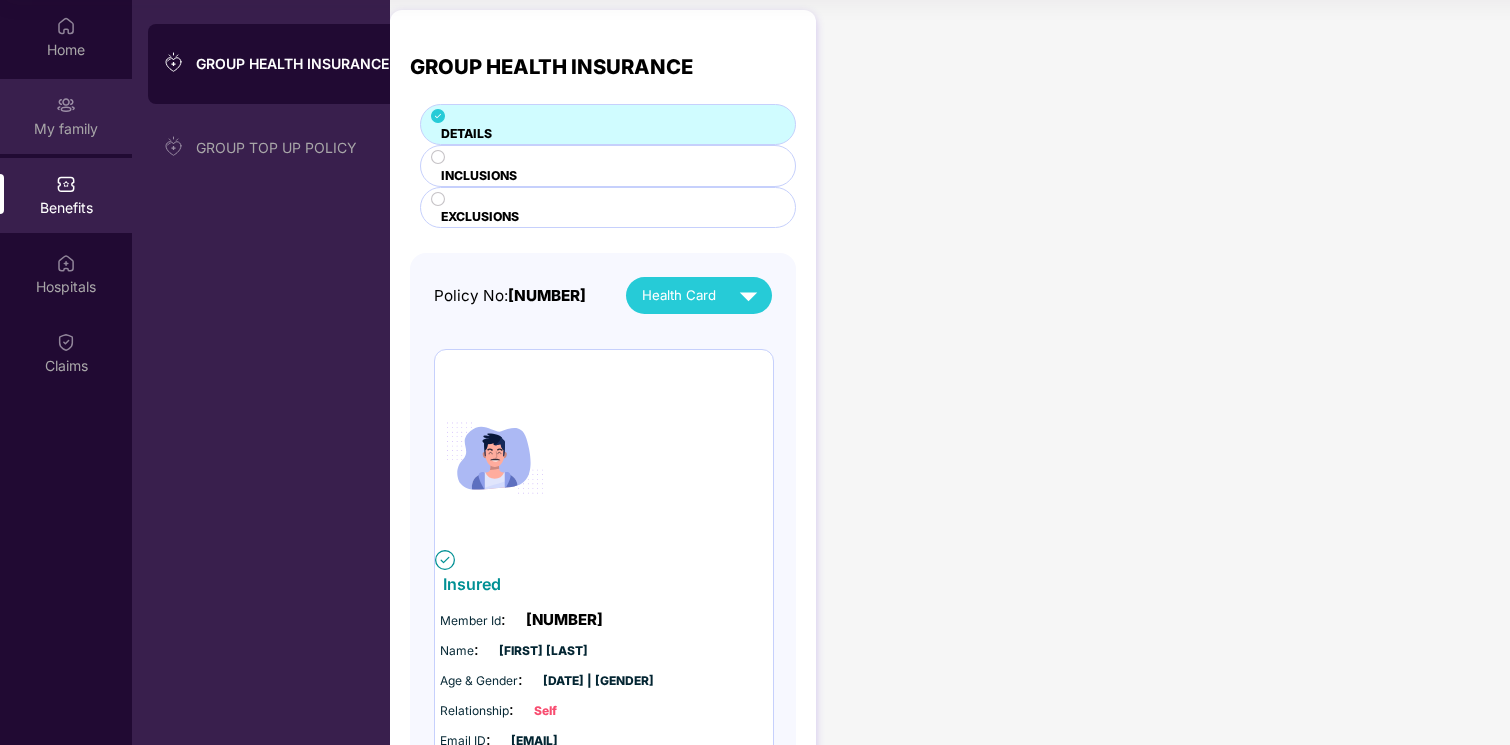 click on "My family" at bounding box center [66, 116] 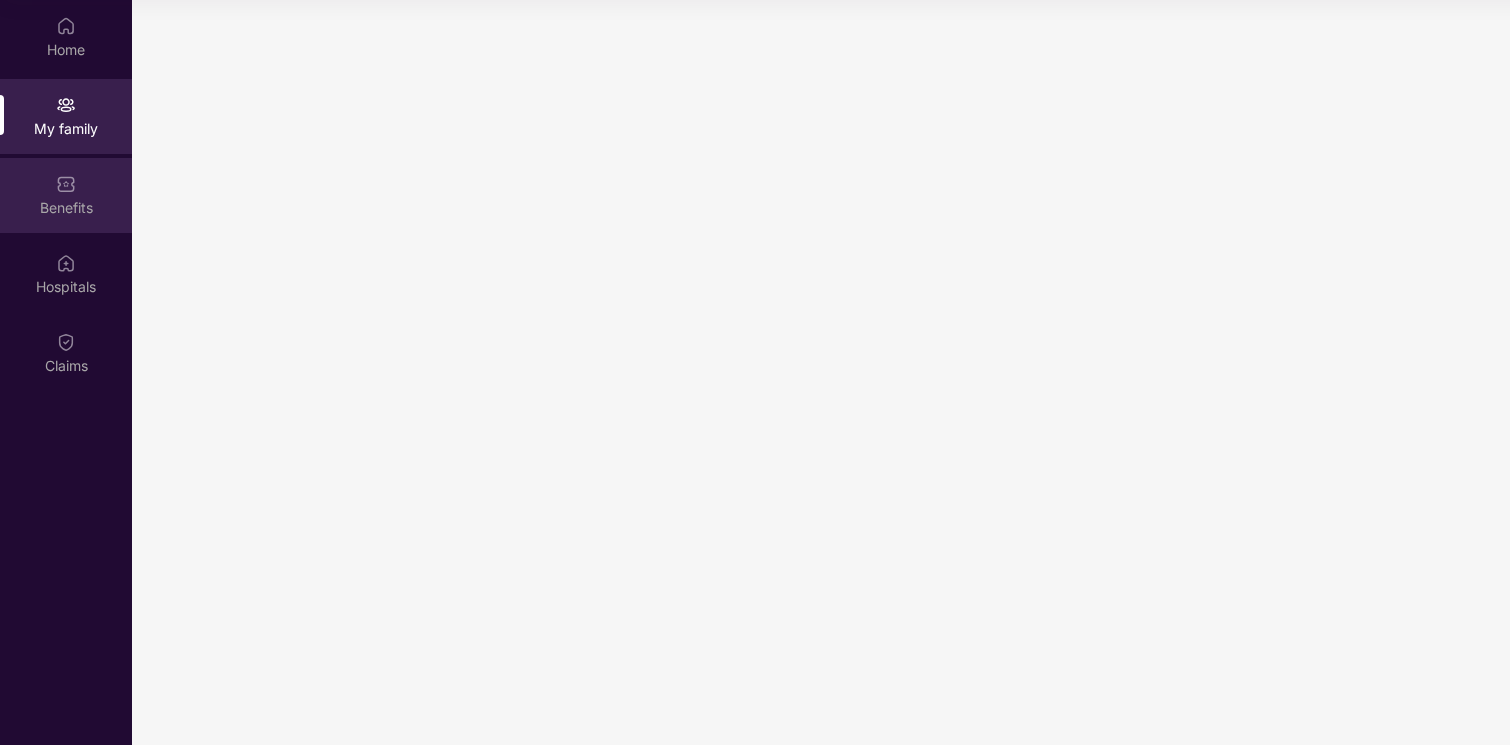 click on "Benefits" at bounding box center [66, 195] 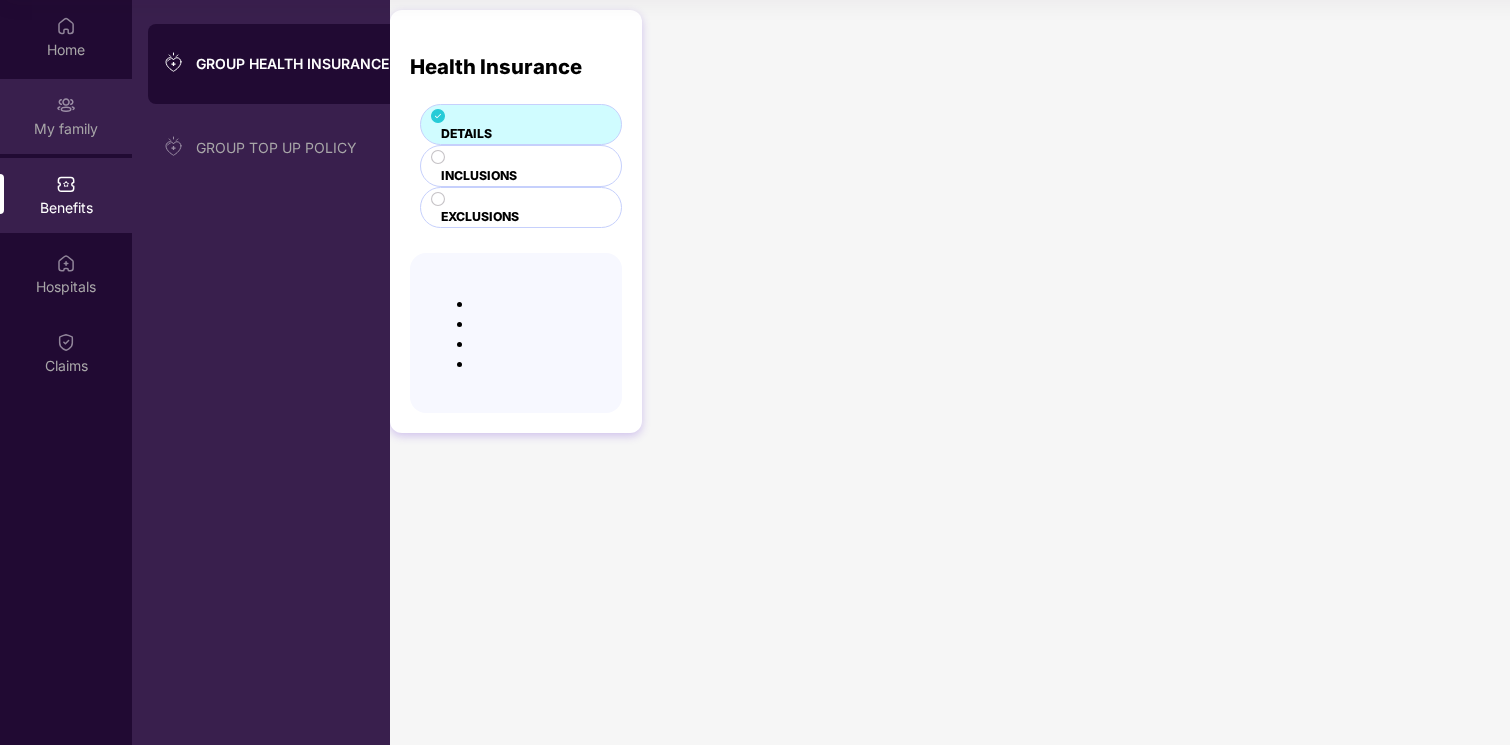 click on "My family" at bounding box center [66, 116] 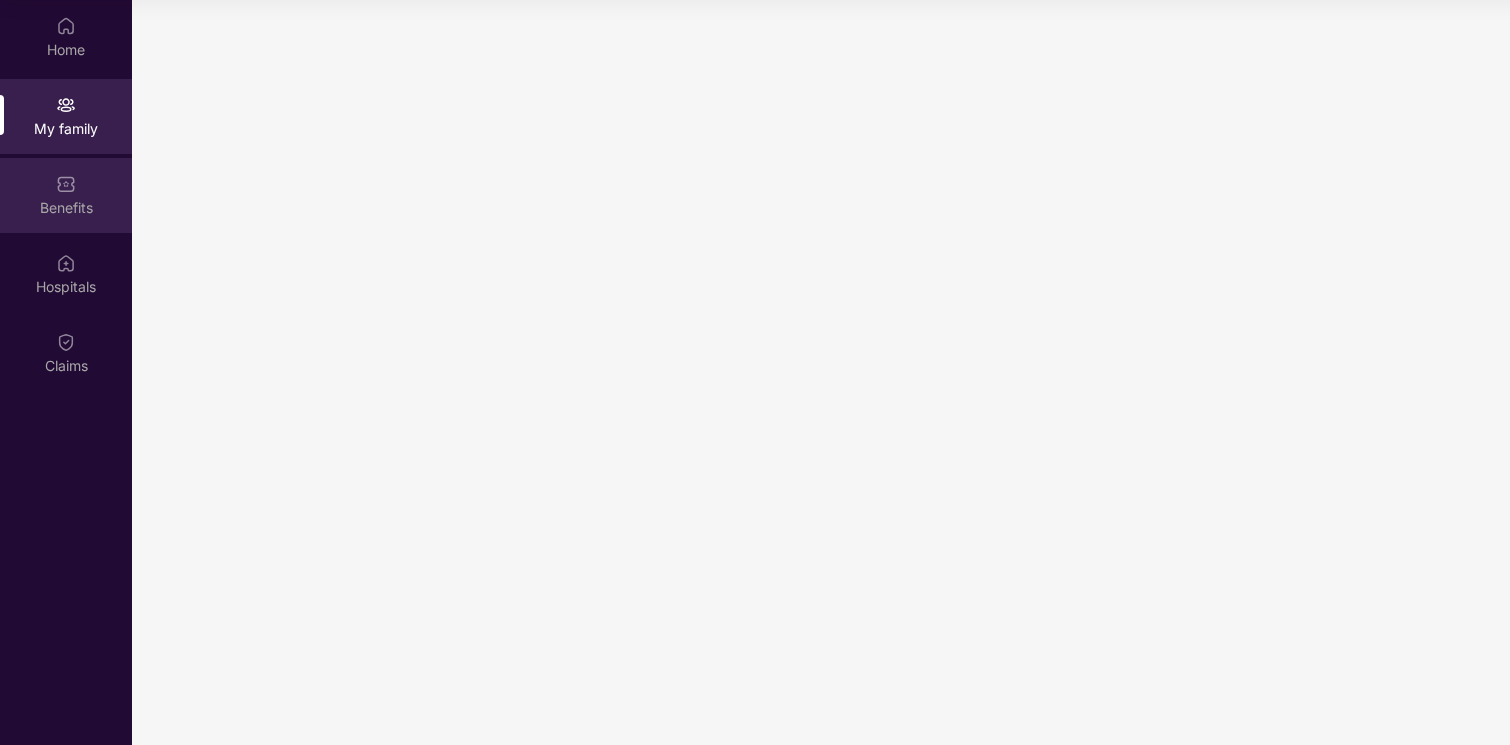 click on "Benefits" at bounding box center (66, 195) 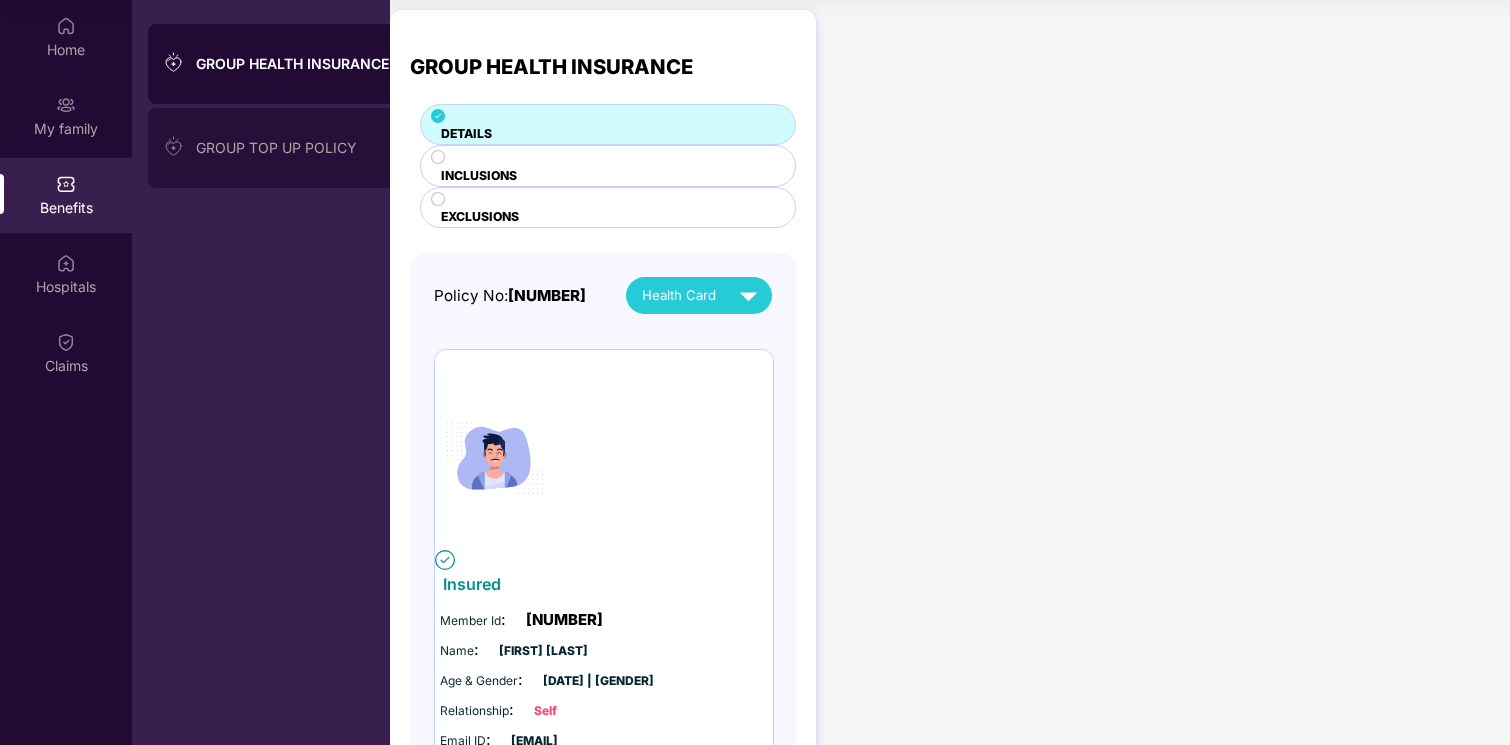 click on "GROUP TOP UP POLICY" at bounding box center (293, 148) 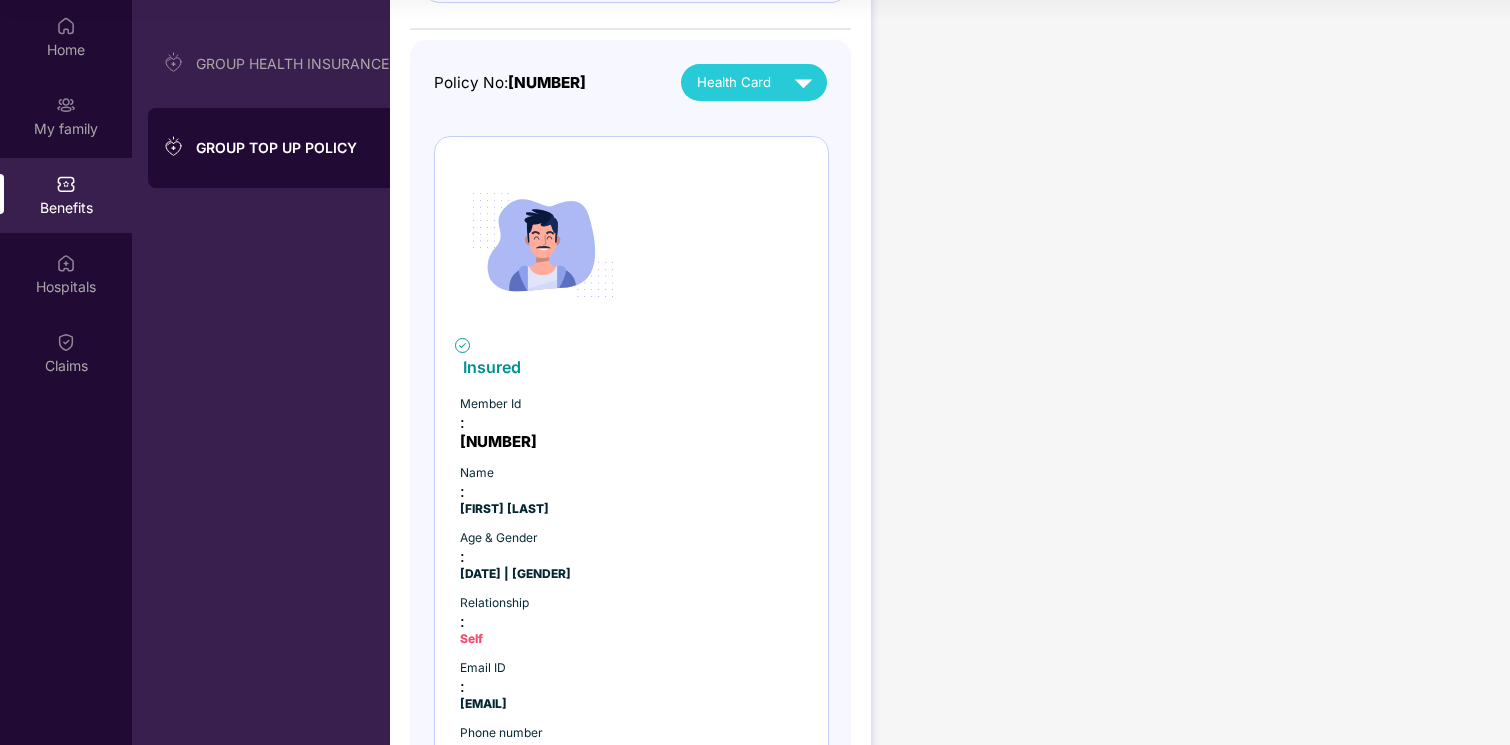 scroll, scrollTop: 241, scrollLeft: 0, axis: vertical 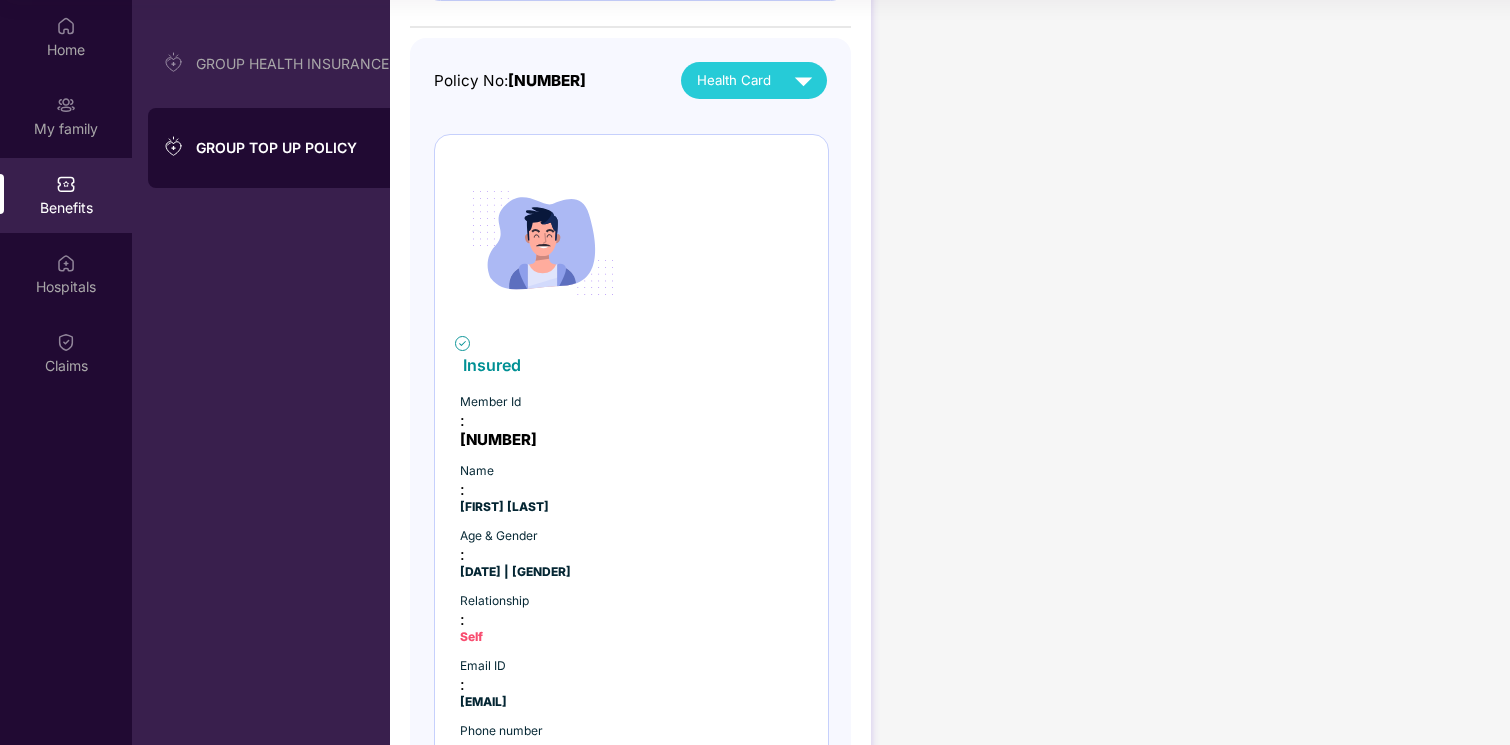 click on "Pending ECard ID (UHID) generation" at bounding box center [631, 1424] 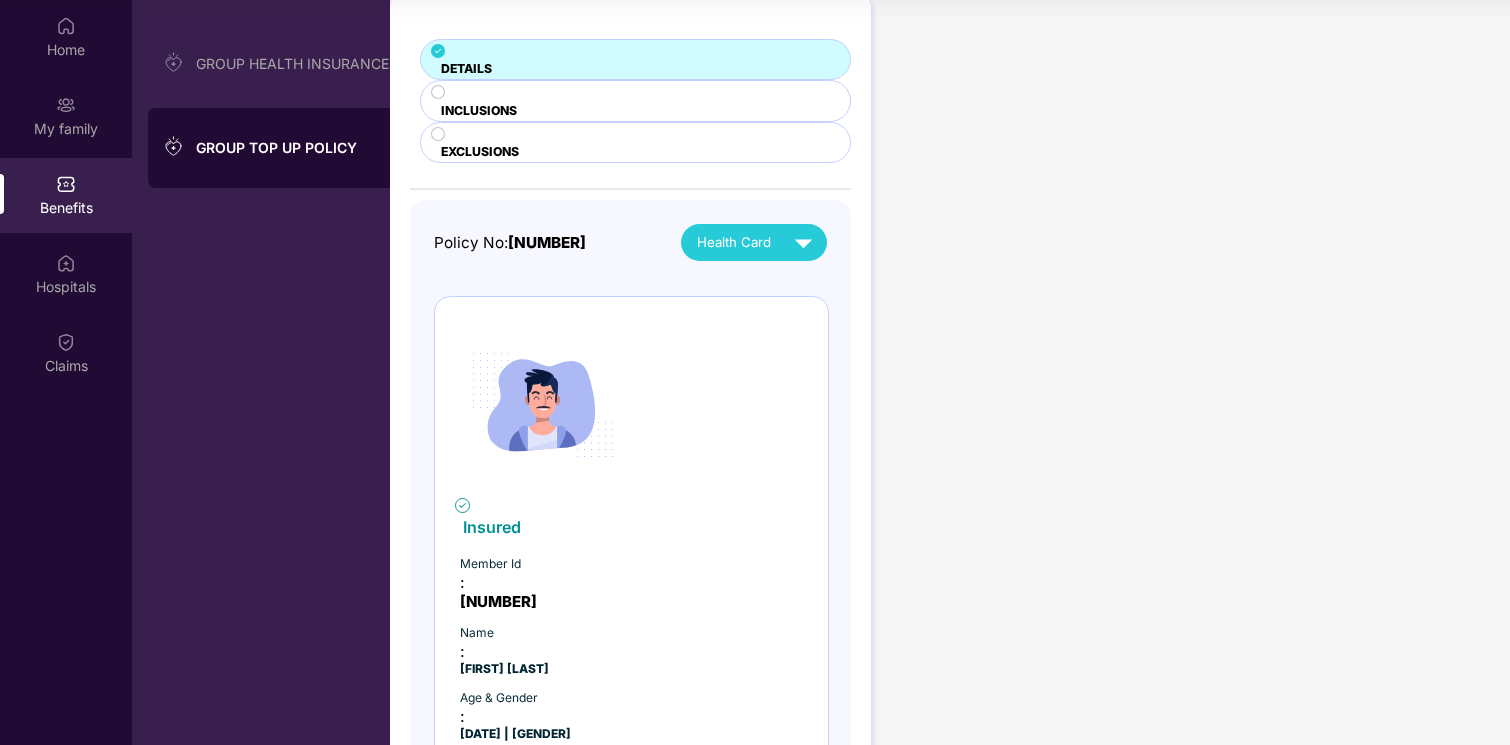 scroll, scrollTop: 0, scrollLeft: 0, axis: both 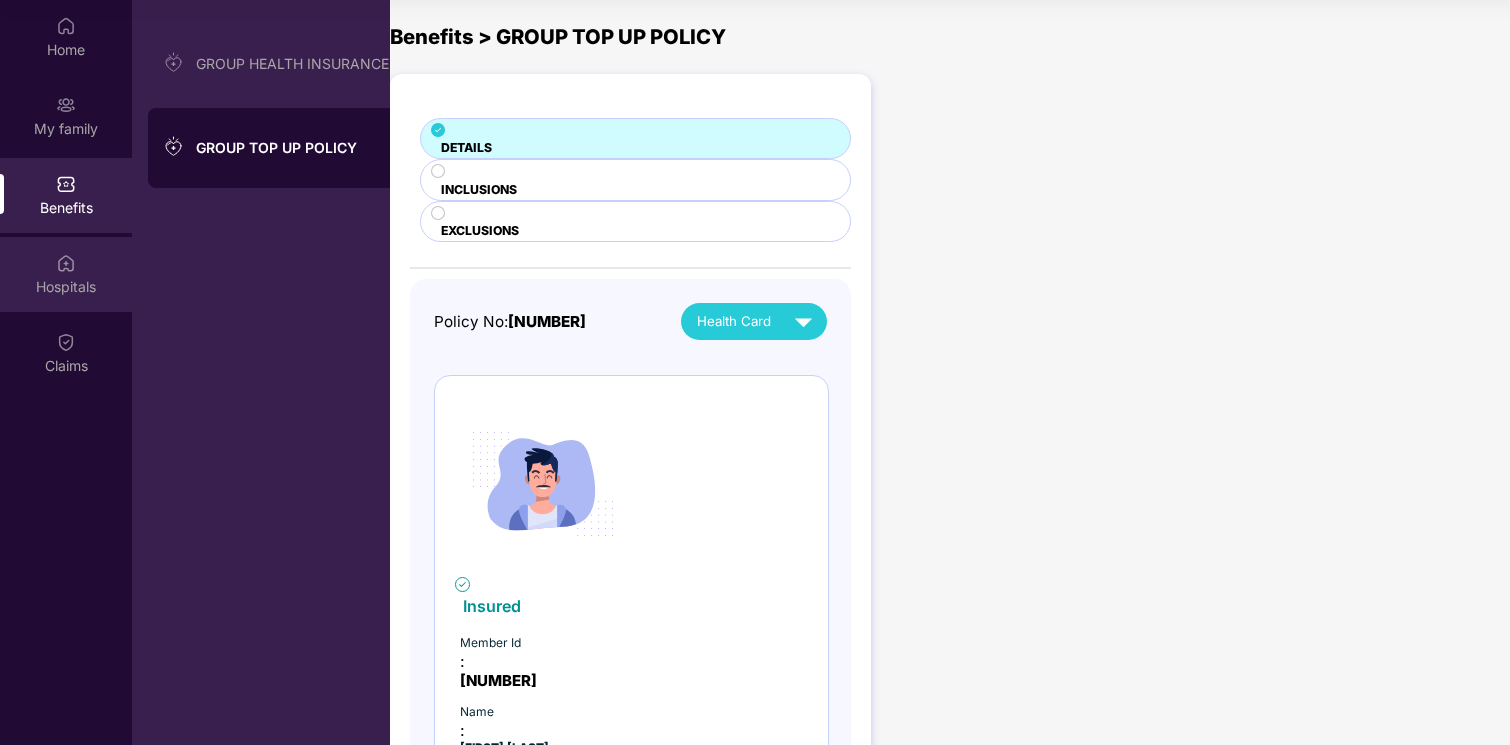 click on "Hospitals" at bounding box center (66, 274) 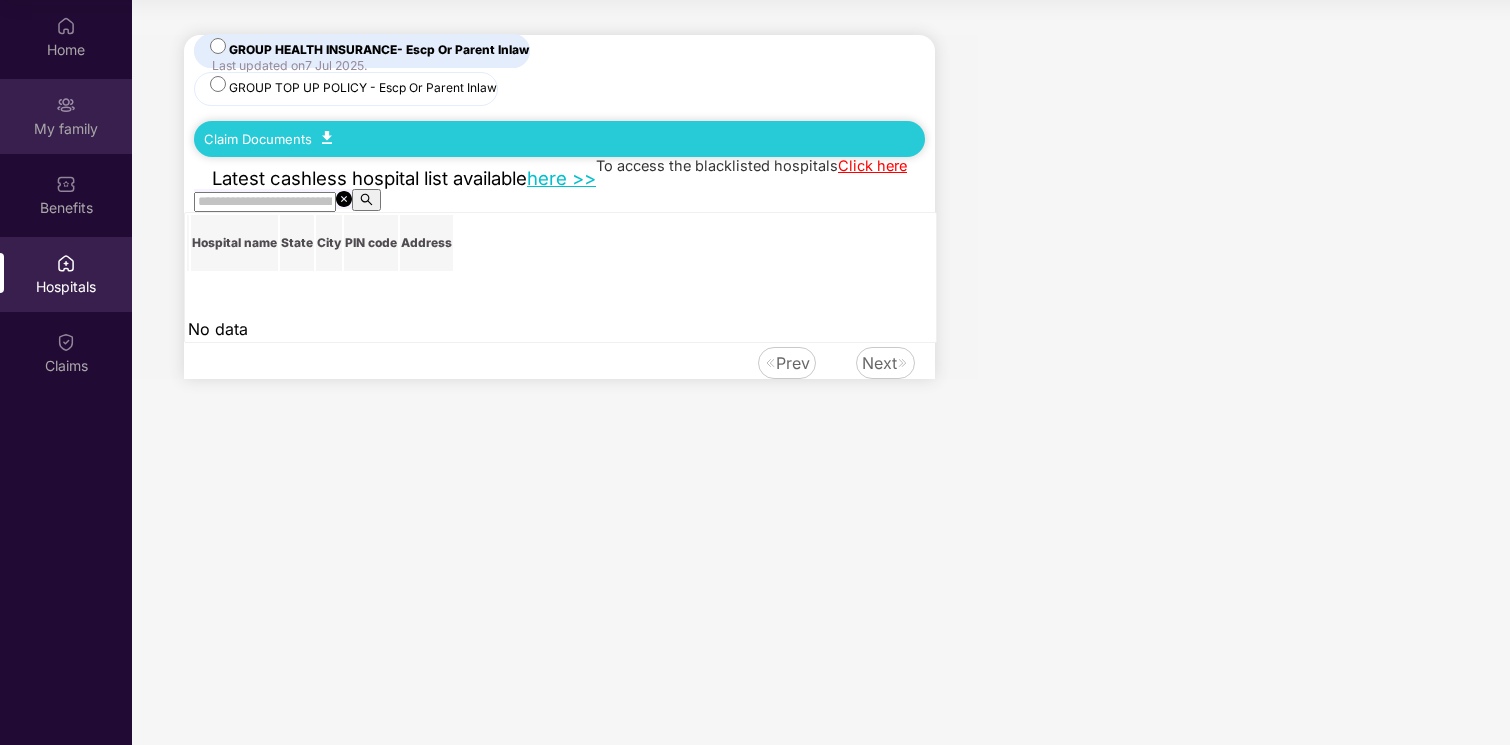 click on "My family" at bounding box center [66, 116] 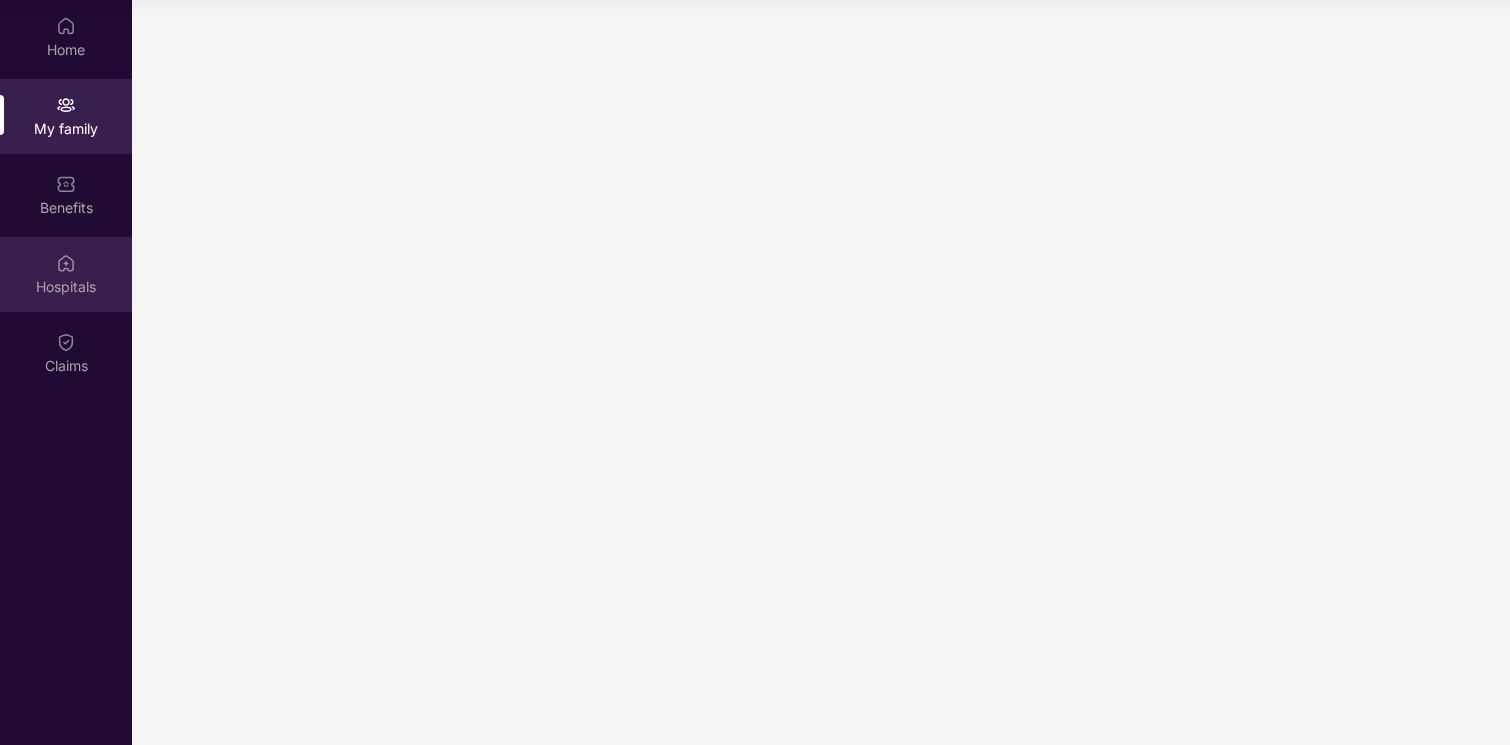 click at bounding box center (66, 26) 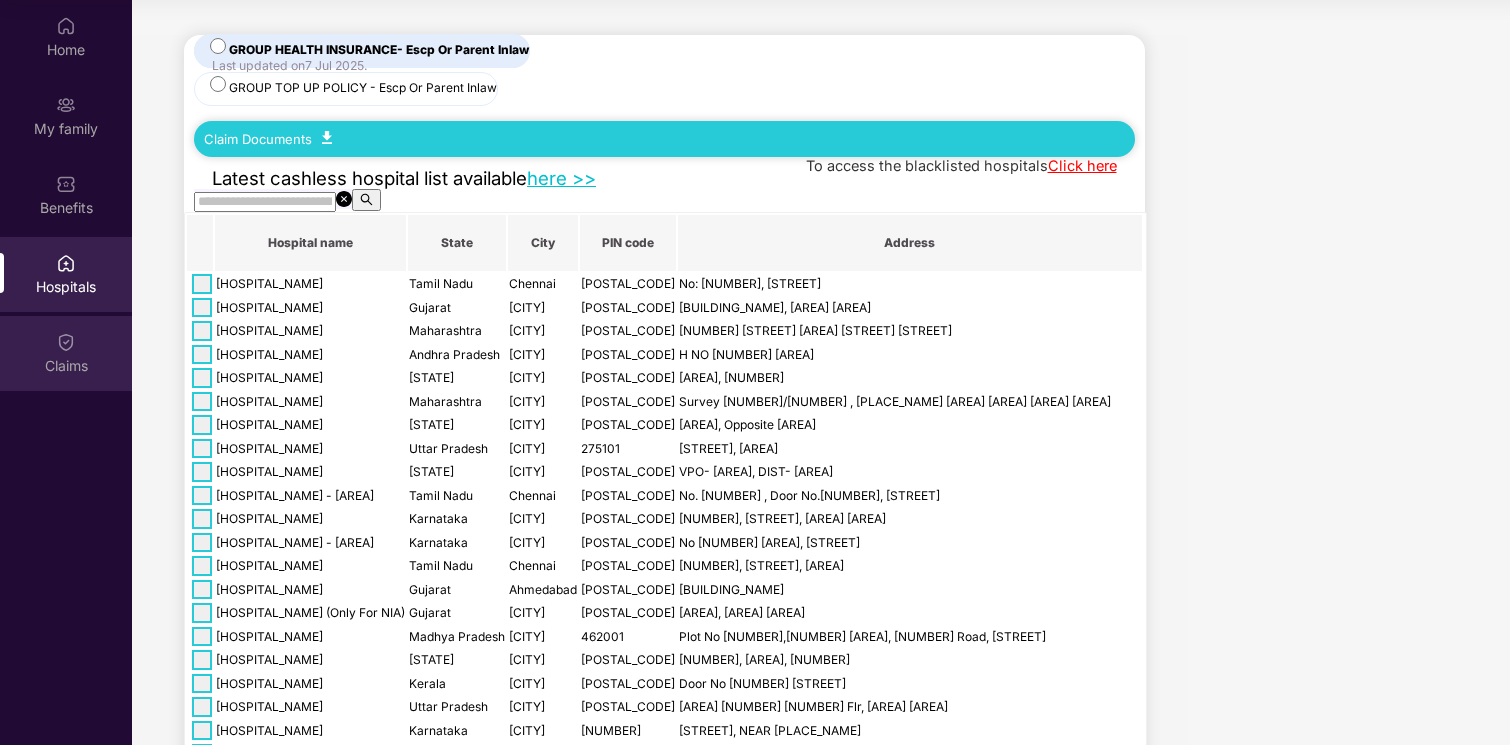 click on "Claims" at bounding box center [66, 50] 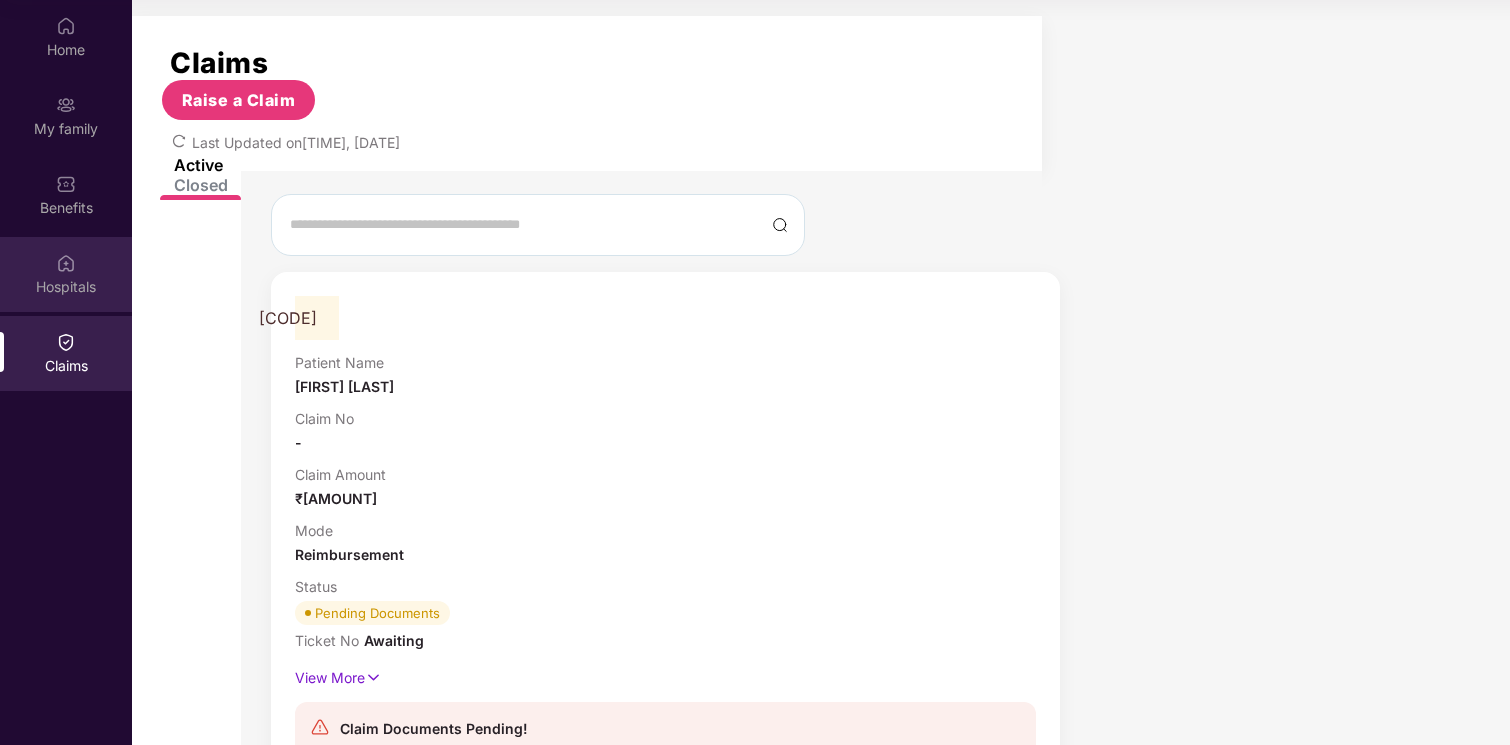 click on "Hospitals" at bounding box center (66, 274) 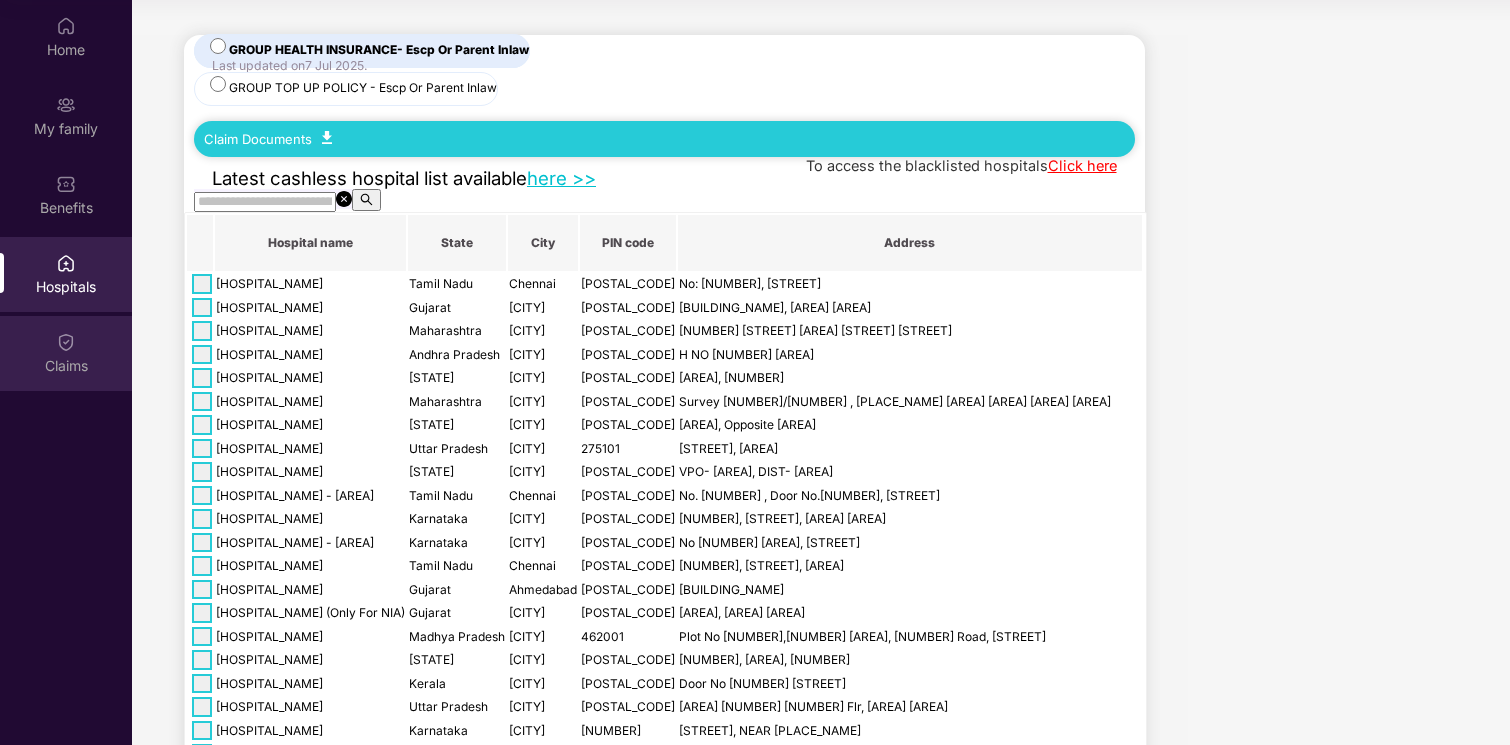 click on "Claims" at bounding box center [66, 353] 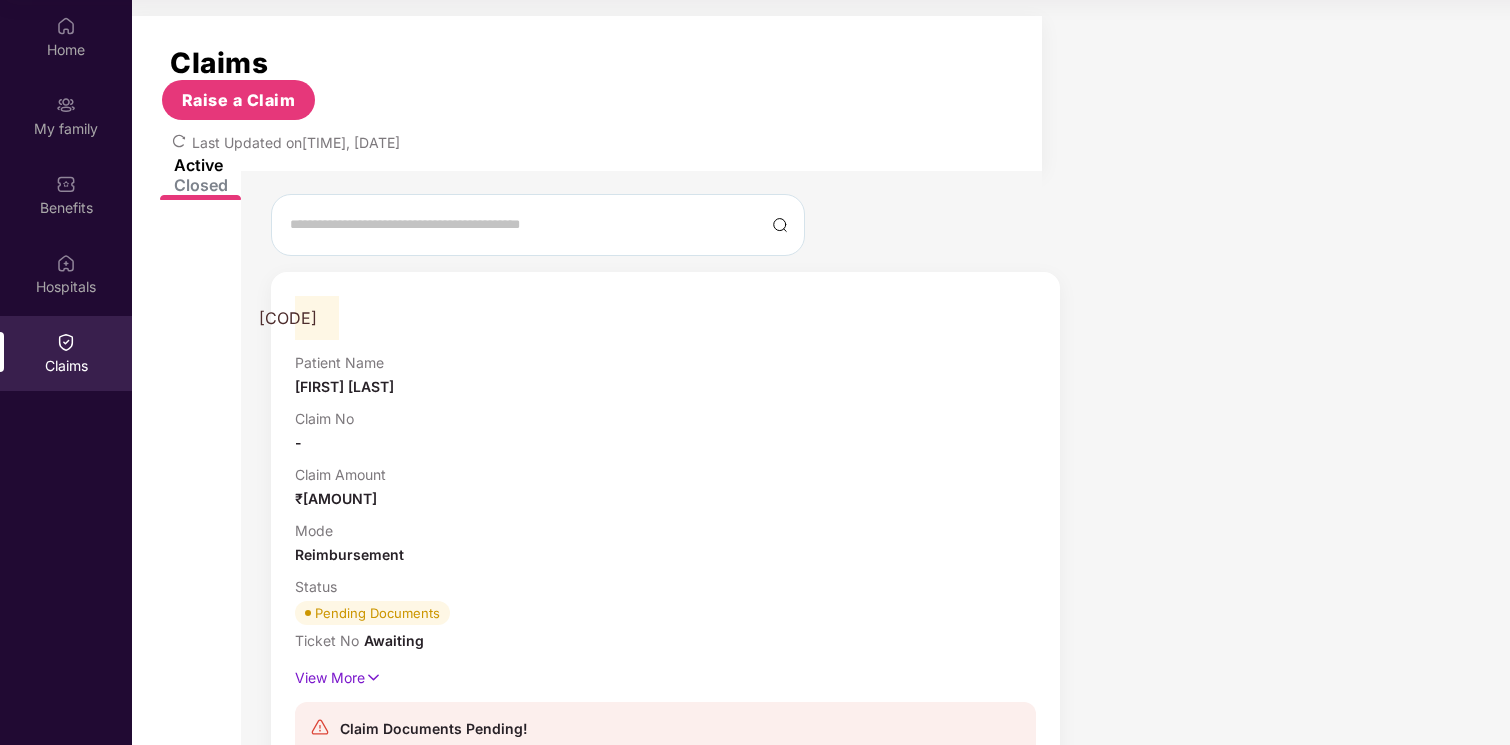 click on "Closed" at bounding box center [192, 185] 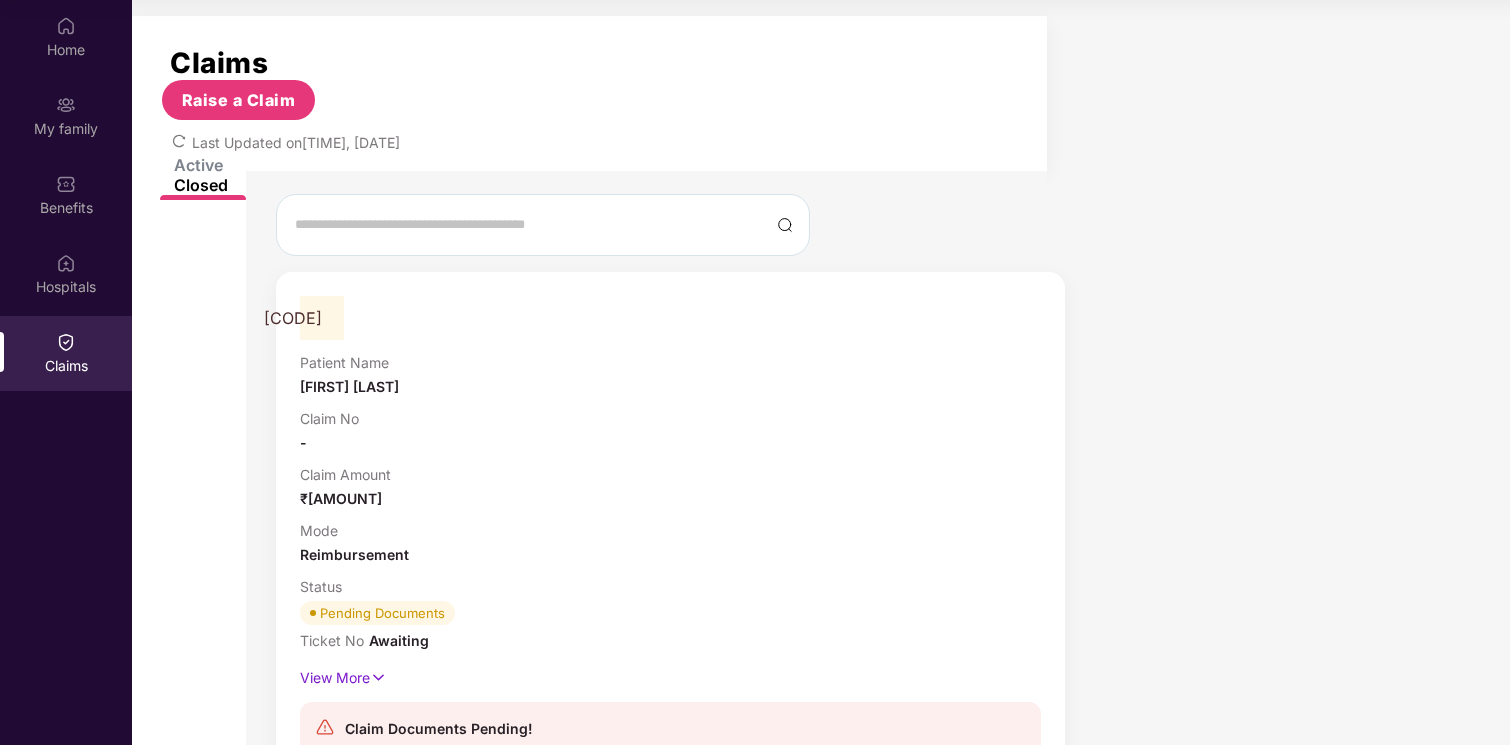 click on "View More" at bounding box center (670, 1385) 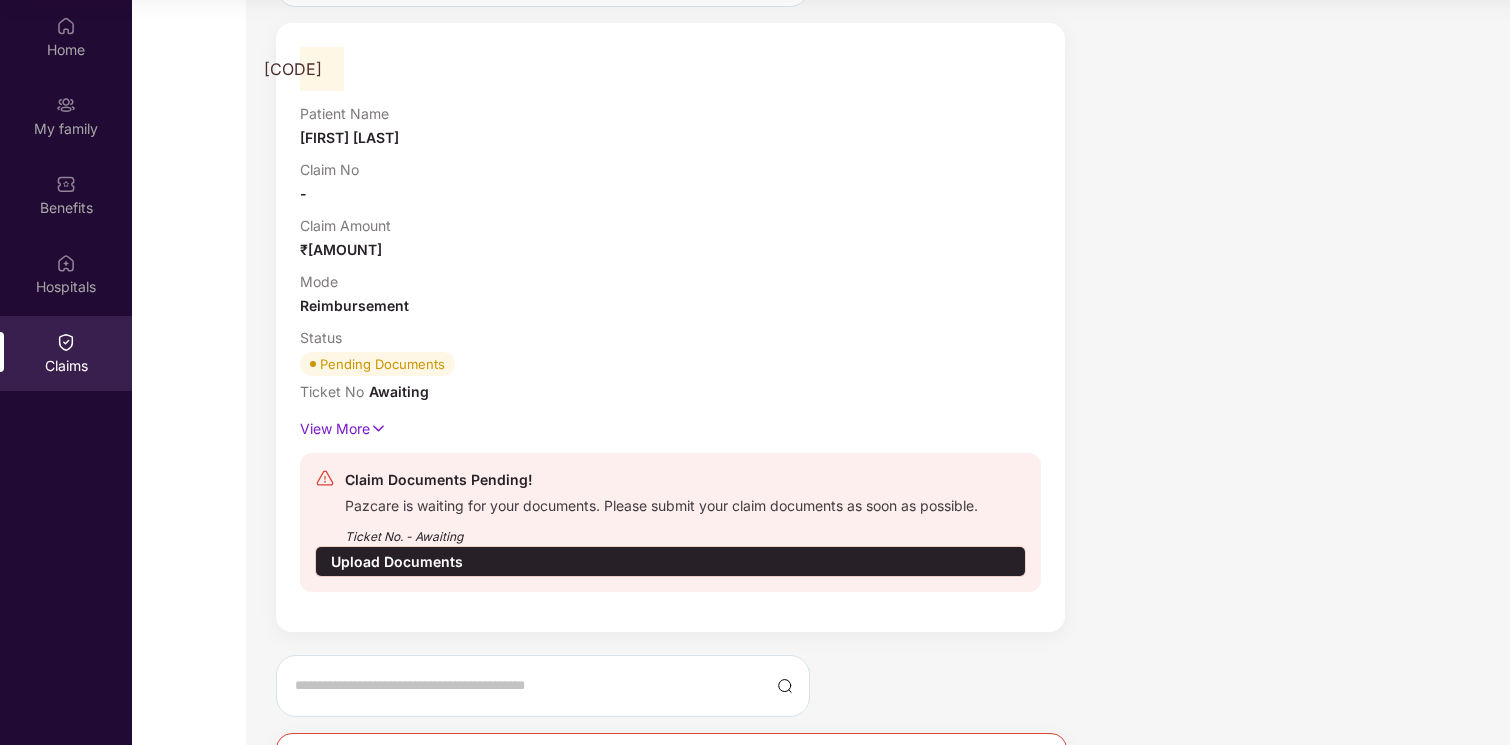 scroll, scrollTop: 350, scrollLeft: 0, axis: vertical 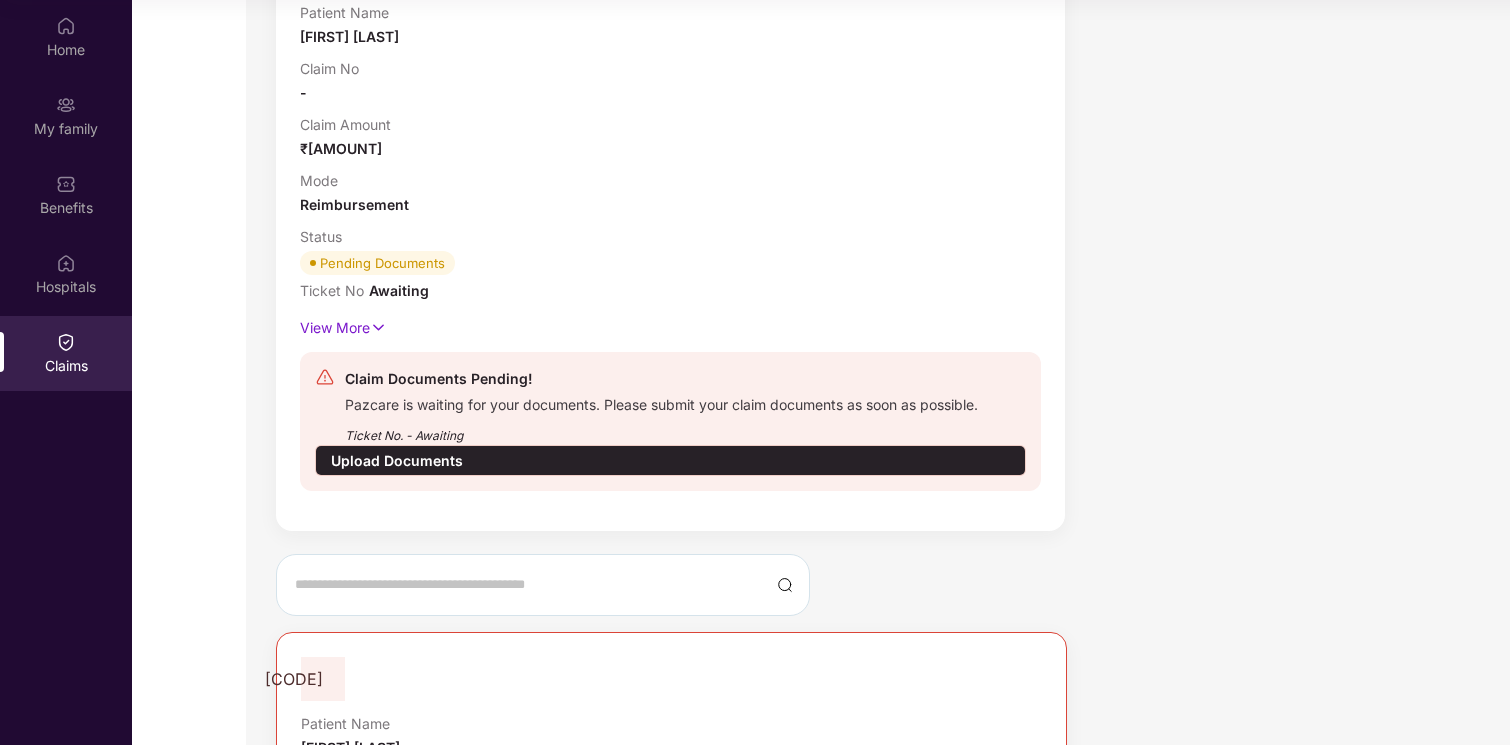 click on "Claimed Settled as - Rs.[AMOUNT] on [DATE]" at bounding box center (508, 2268) 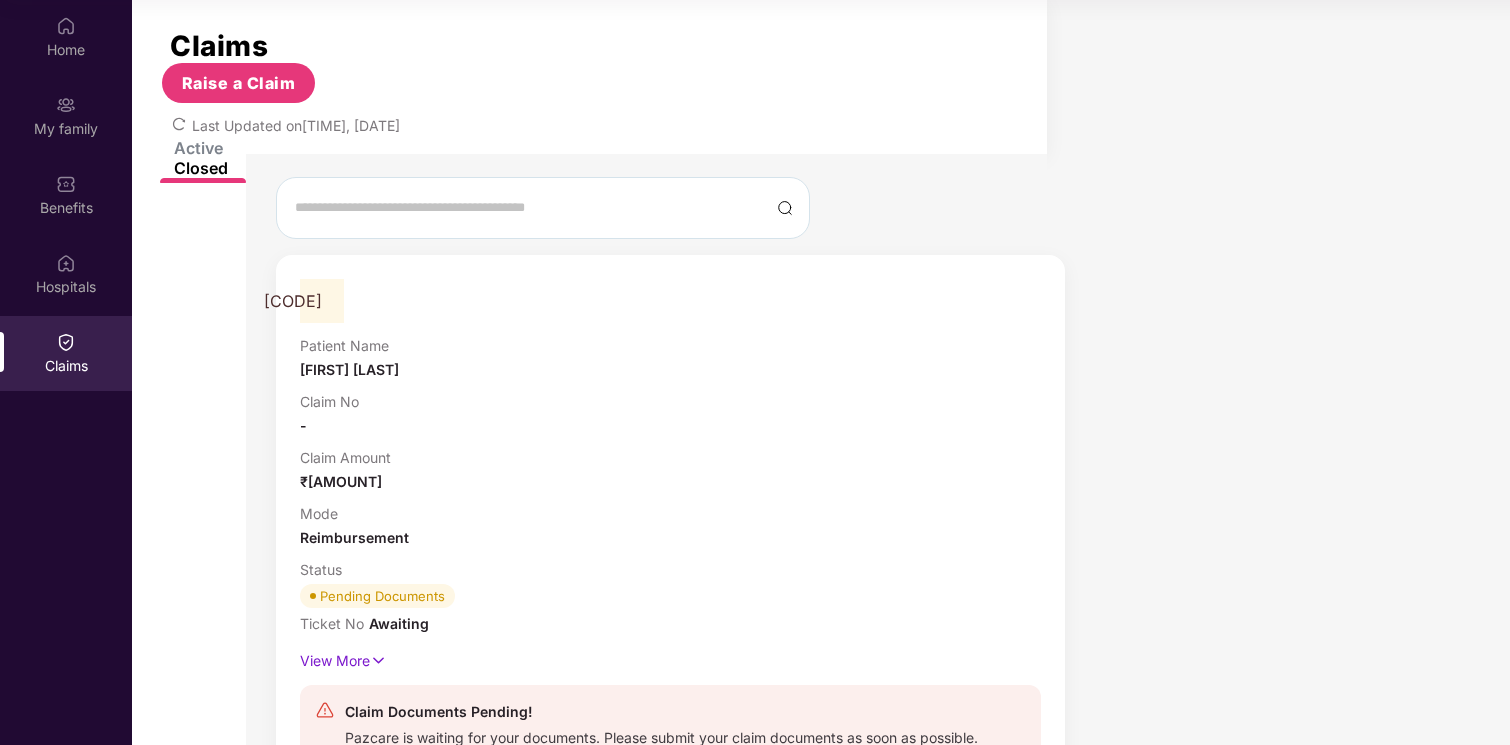 scroll, scrollTop: 2, scrollLeft: 0, axis: vertical 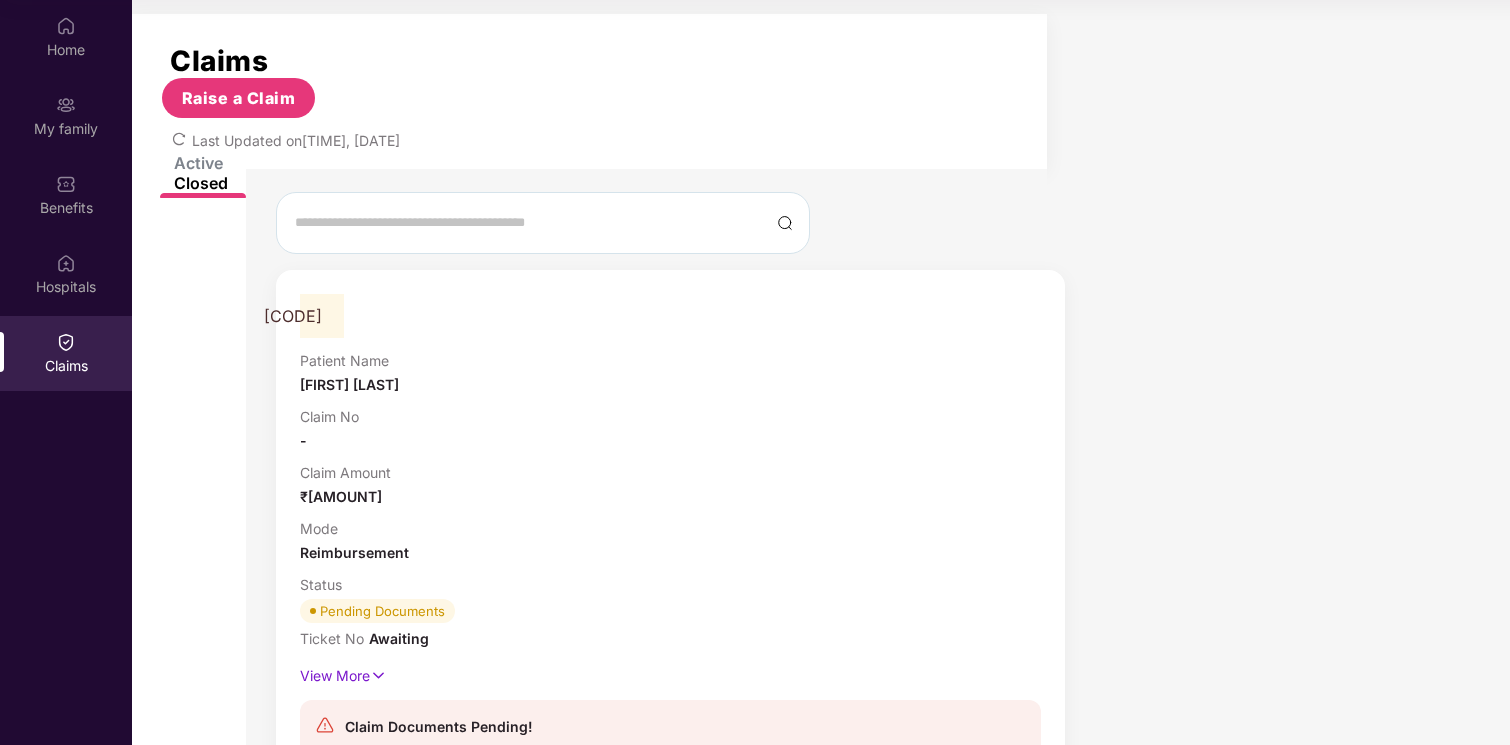 click on "Active" at bounding box center [210, 163] 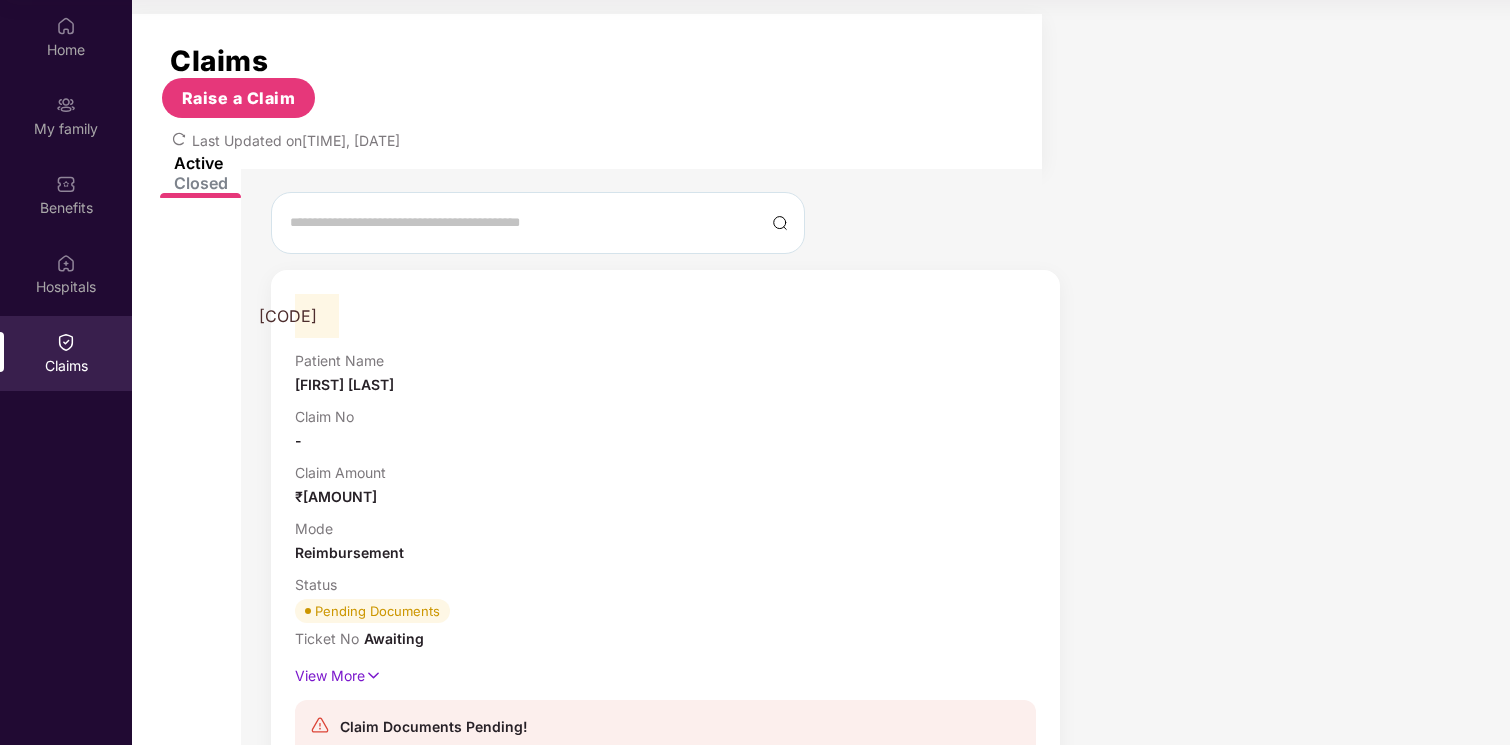 scroll, scrollTop: 0, scrollLeft: 0, axis: both 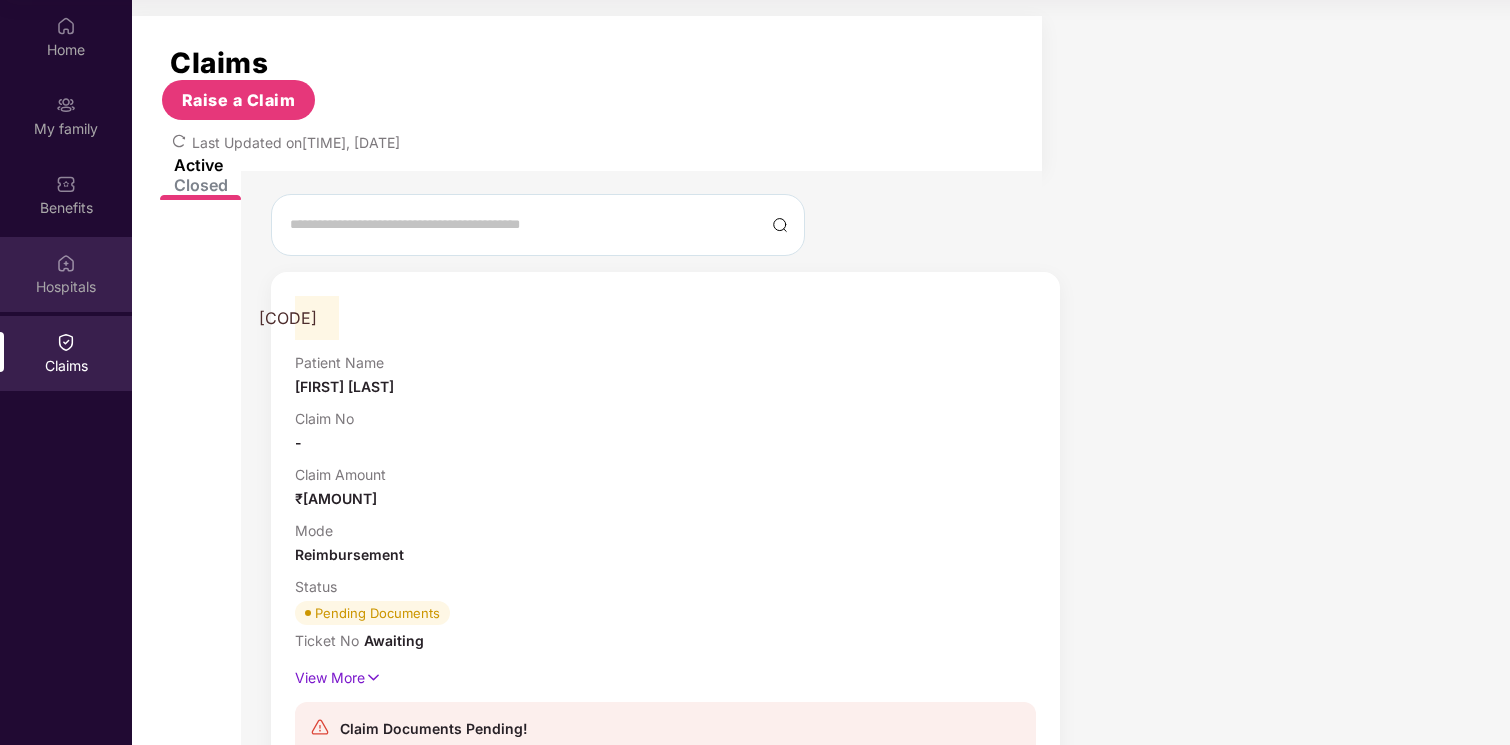 click on "Hospitals" at bounding box center (66, 50) 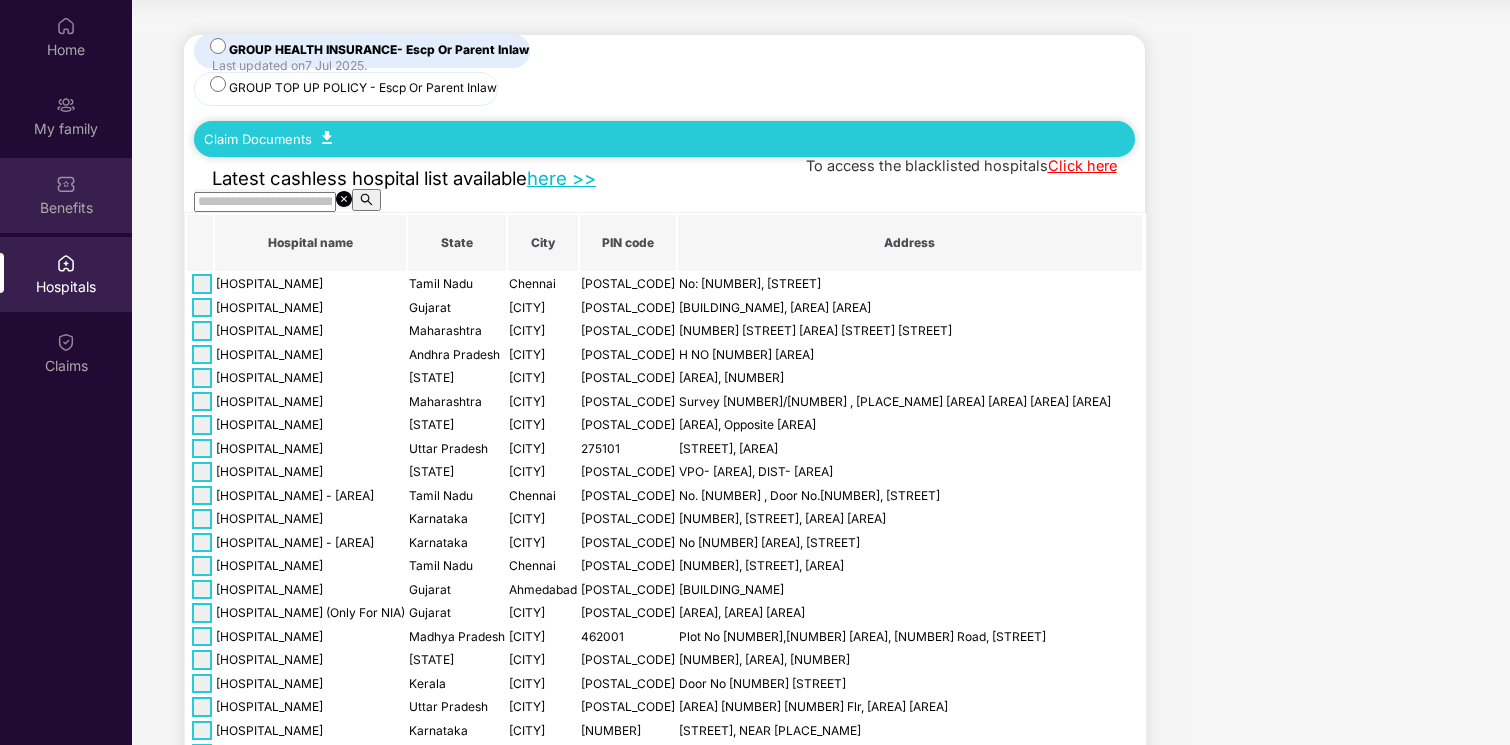 click on "Benefits" at bounding box center (66, 50) 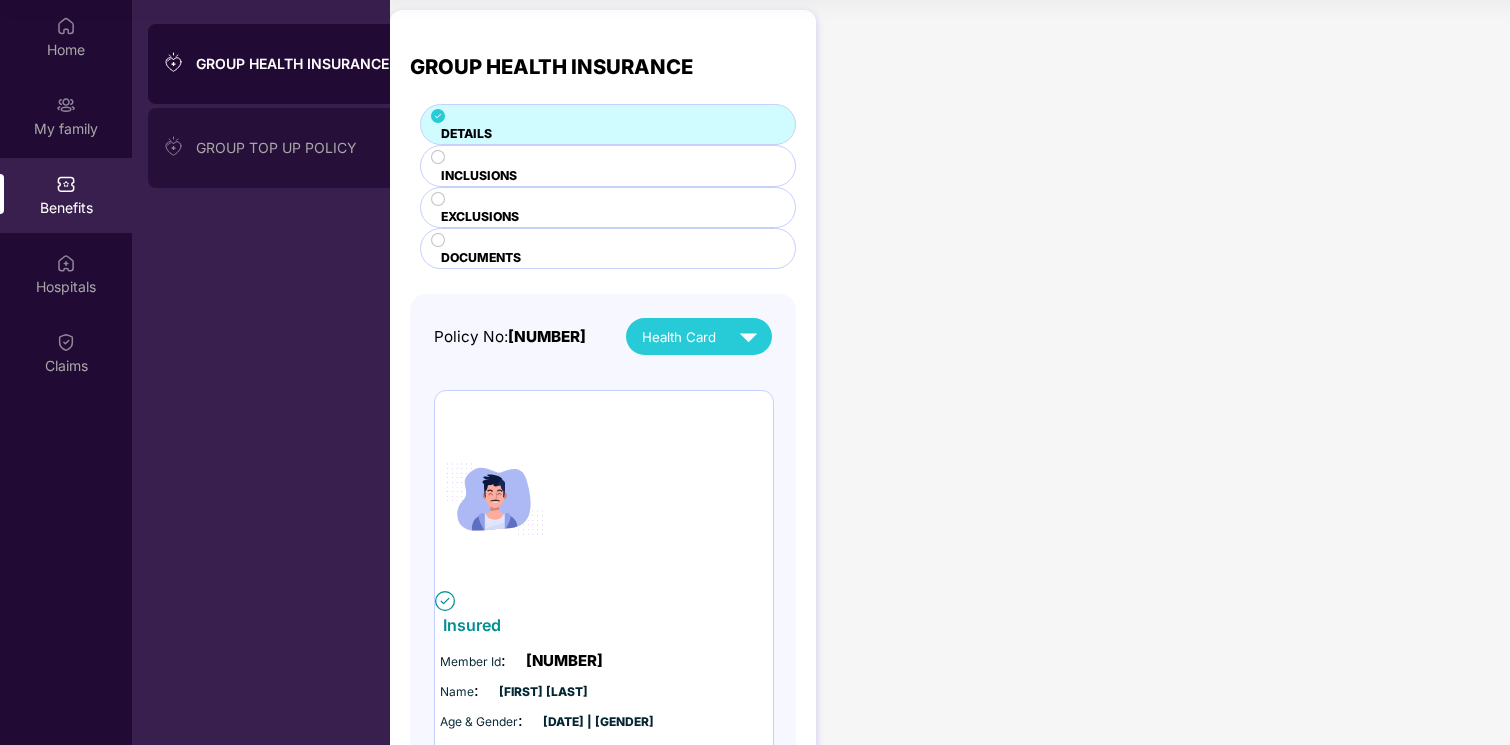 click on "GROUP TOP UP POLICY" at bounding box center [293, 148] 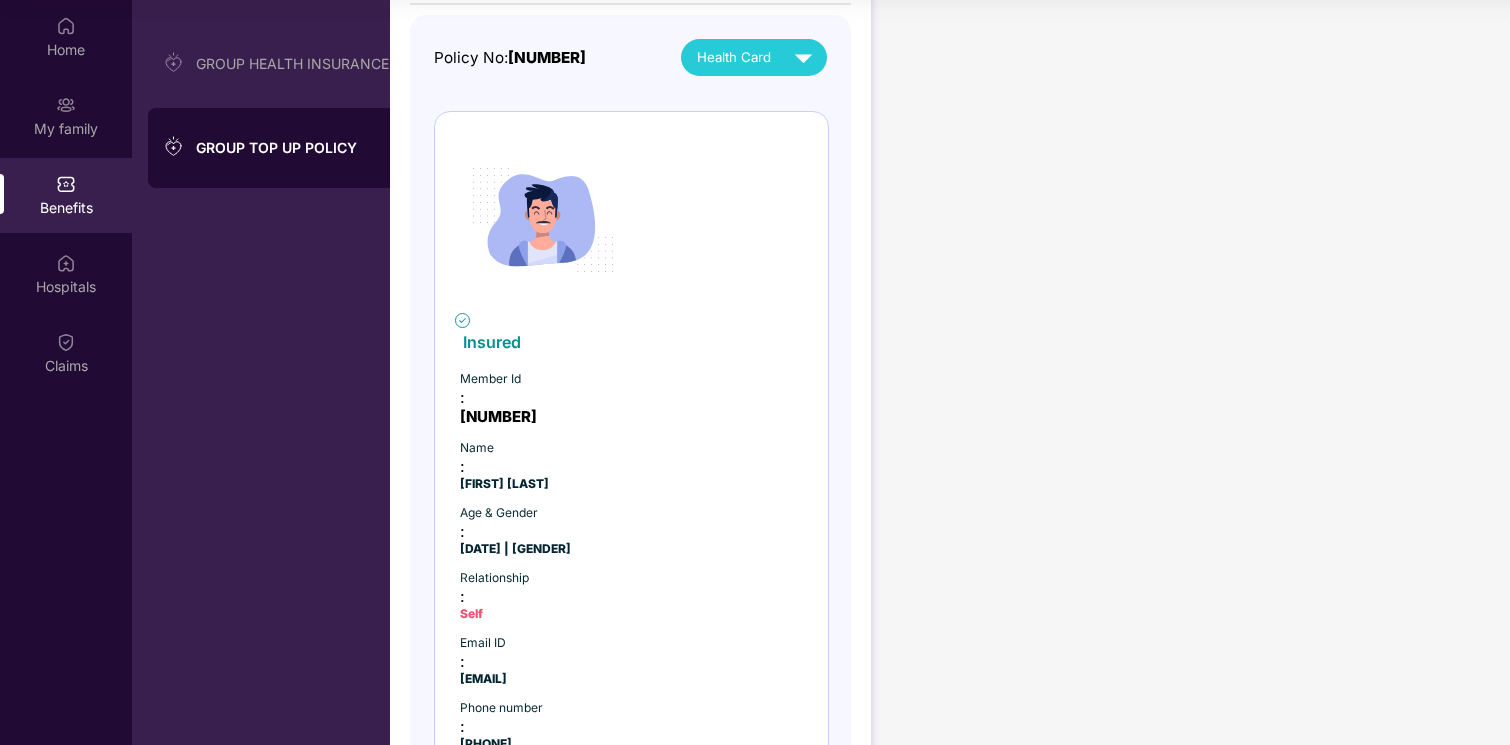 scroll, scrollTop: 0, scrollLeft: 0, axis: both 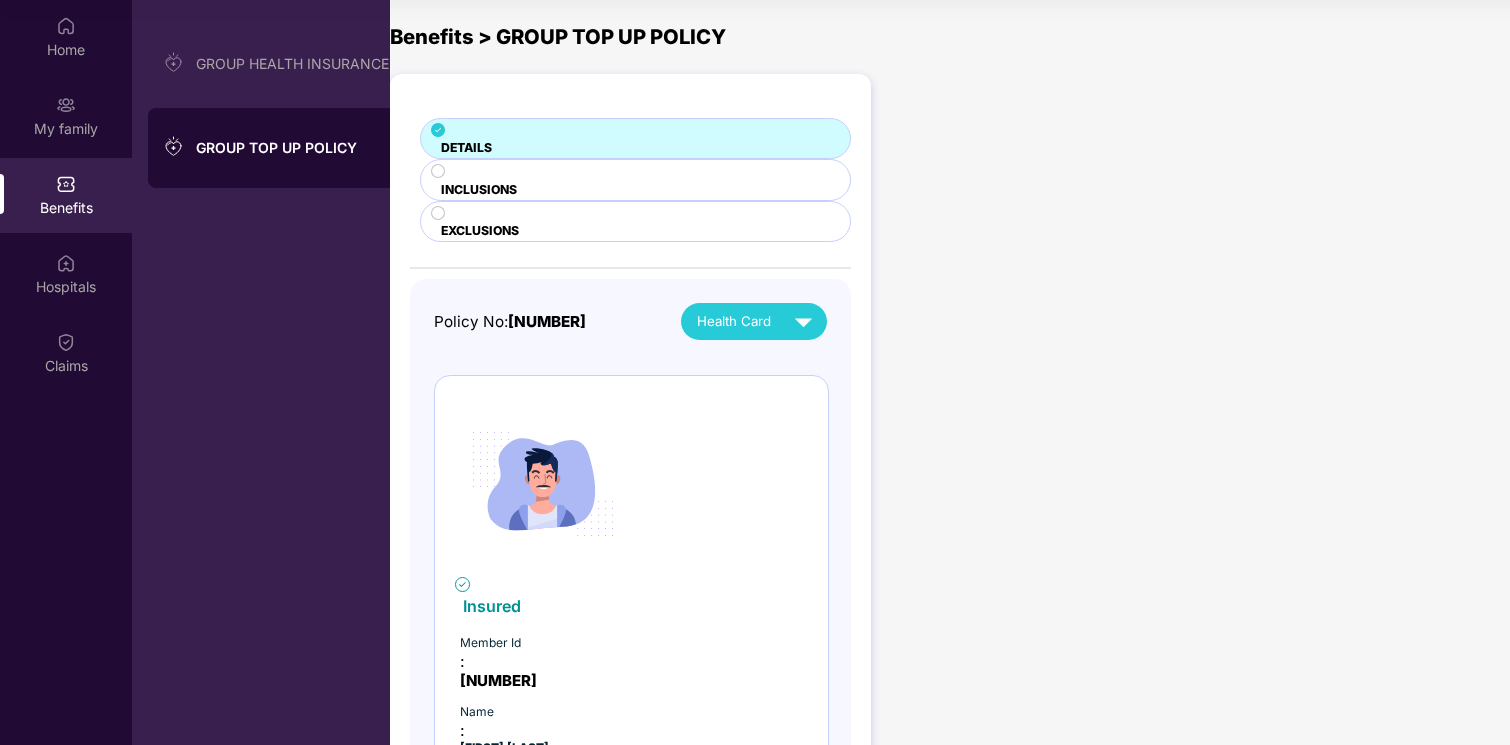 click on "INCLUSIONS" at bounding box center [466, 147] 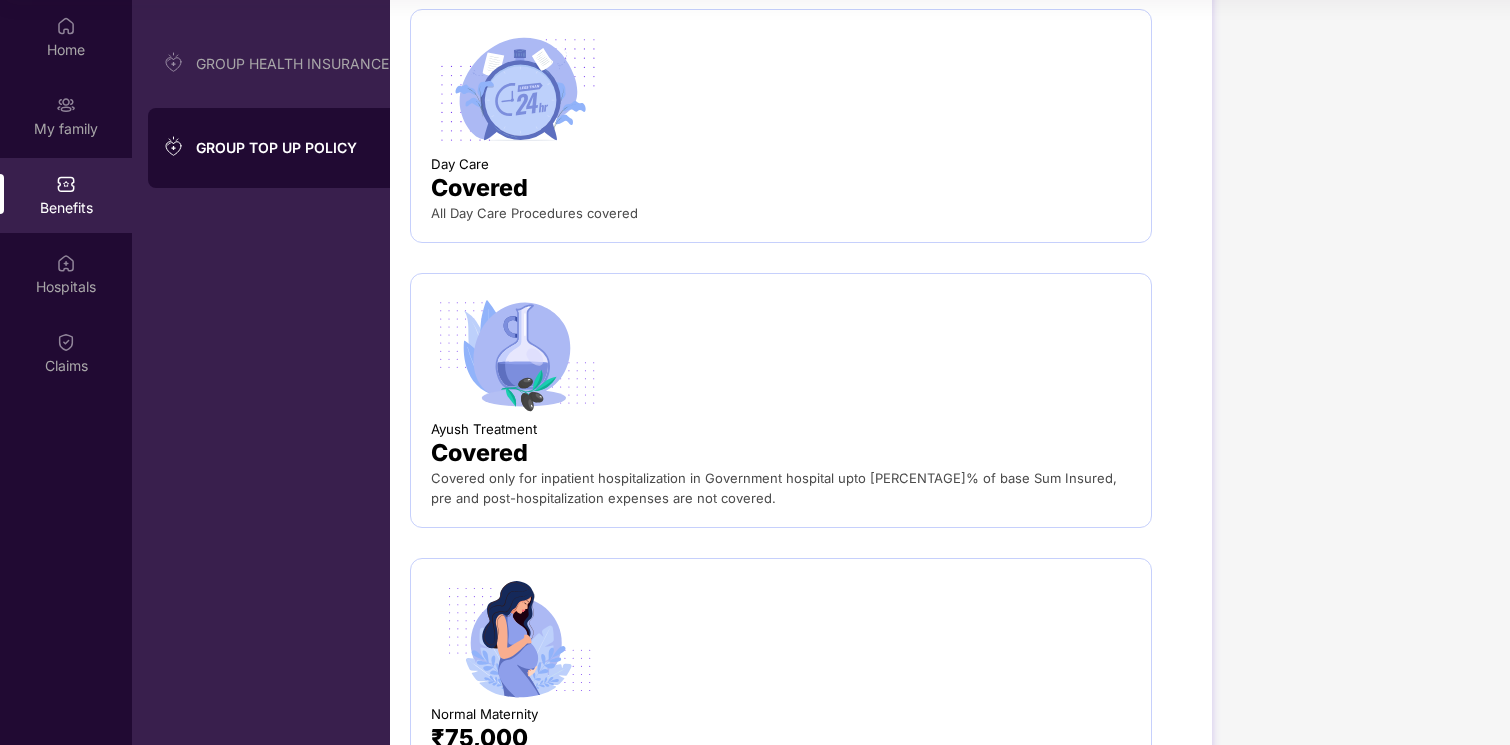 scroll, scrollTop: 2183, scrollLeft: 0, axis: vertical 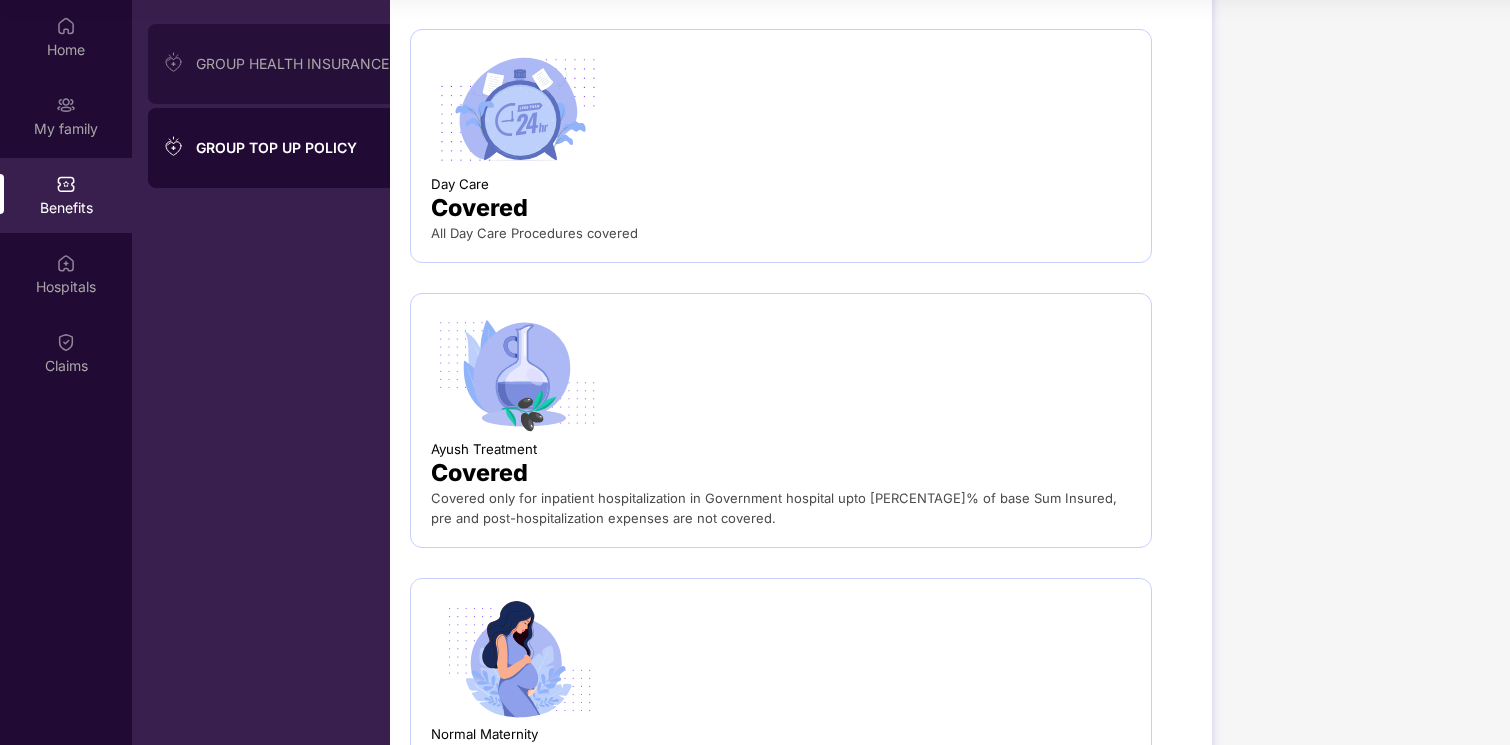 click on "GROUP HEALTH INSURANCE" at bounding box center (293, 64) 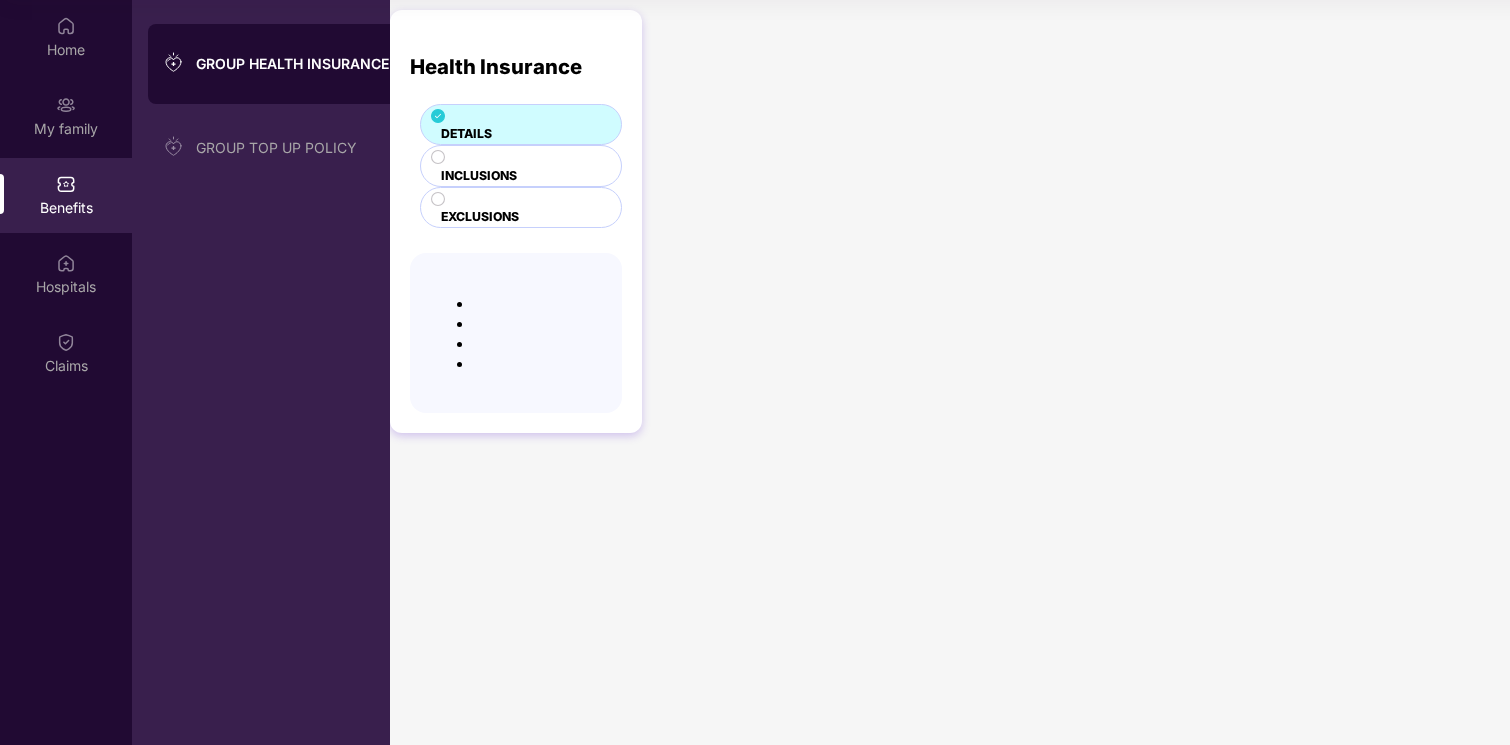 scroll, scrollTop: 0, scrollLeft: 0, axis: both 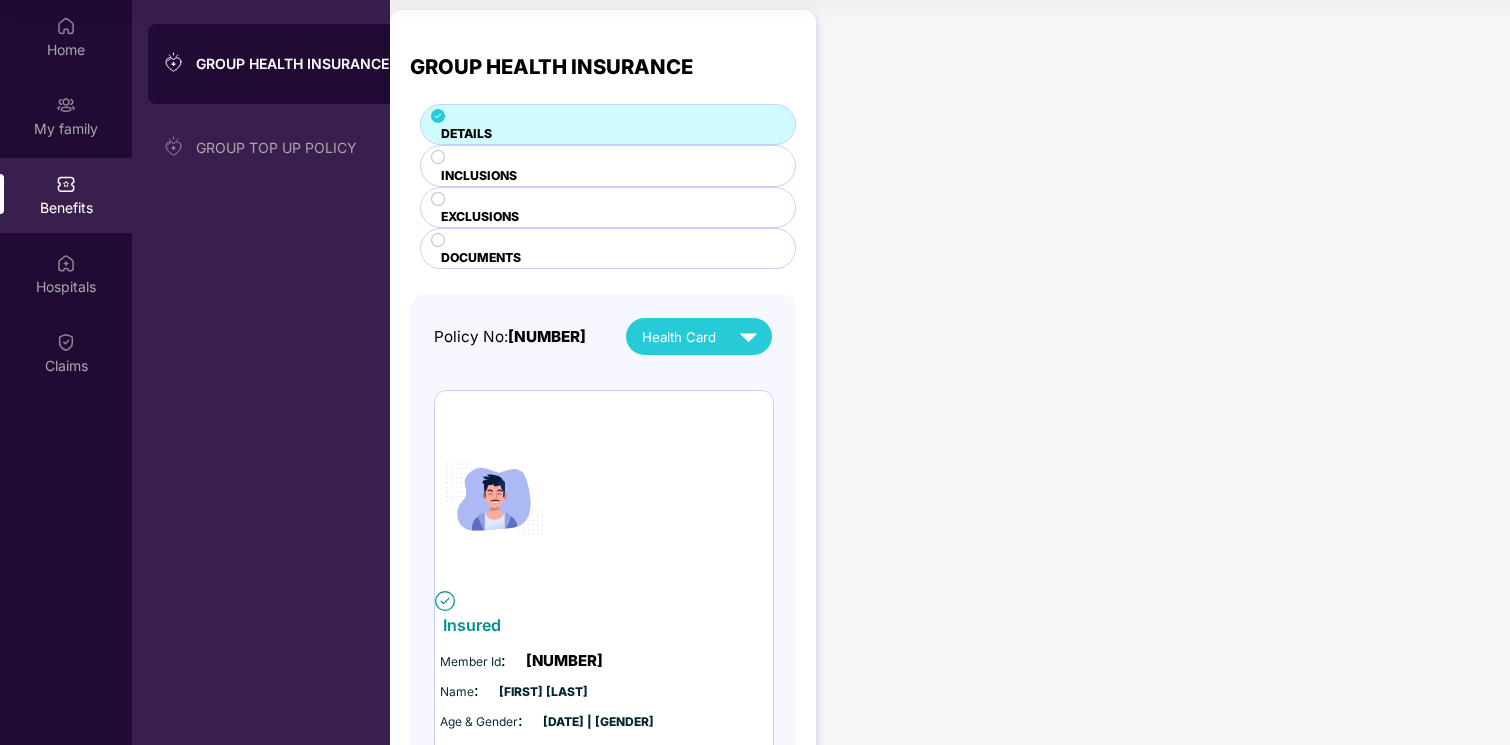 click on "GROUP HEALTH INSURANCE DETAILS INCLUSIONS EXCLUSIONS DOCUMENTS" at bounding box center (603, 161) 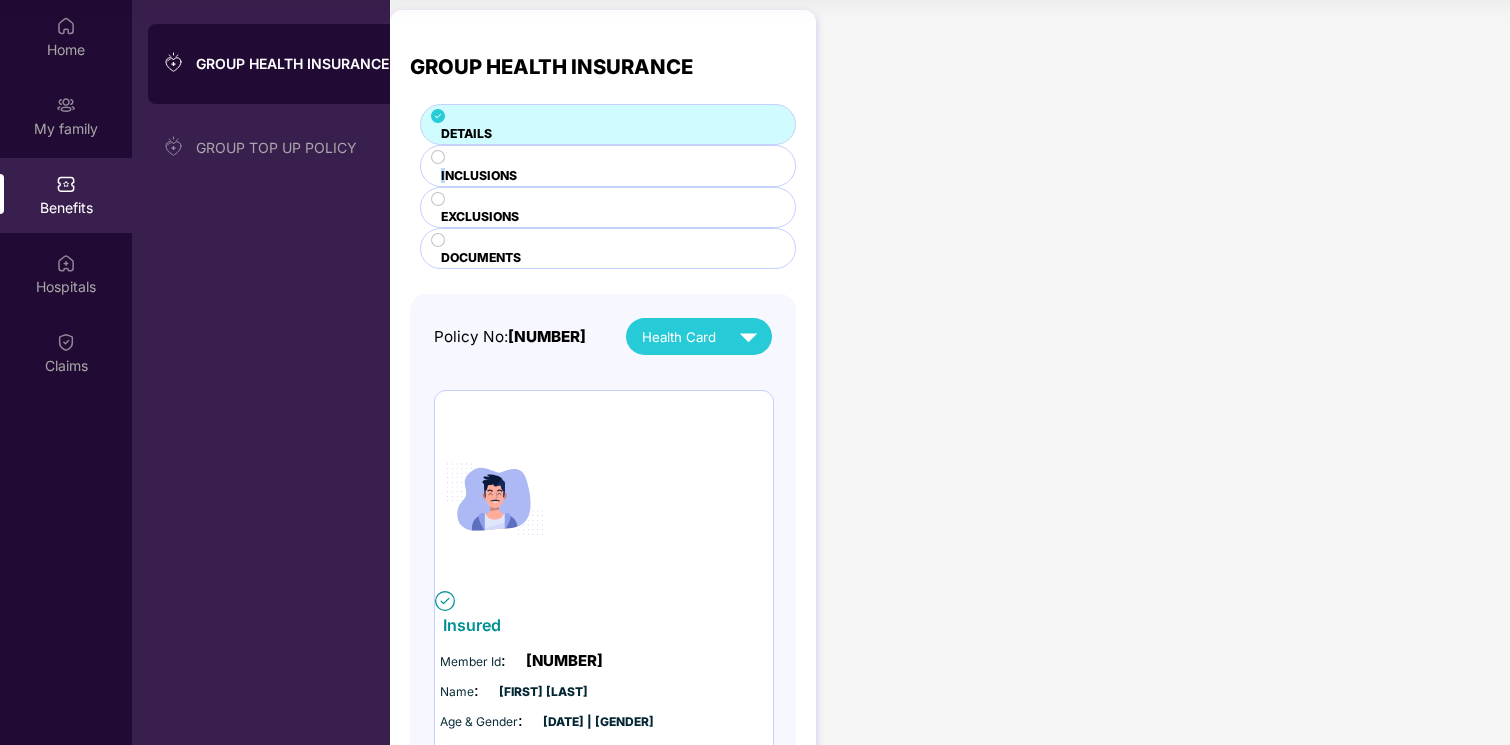 click on "GROUP HEALTH INSURANCE DETAILS INCLUSIONS EXCLUSIONS DOCUMENTS" at bounding box center (603, 161) 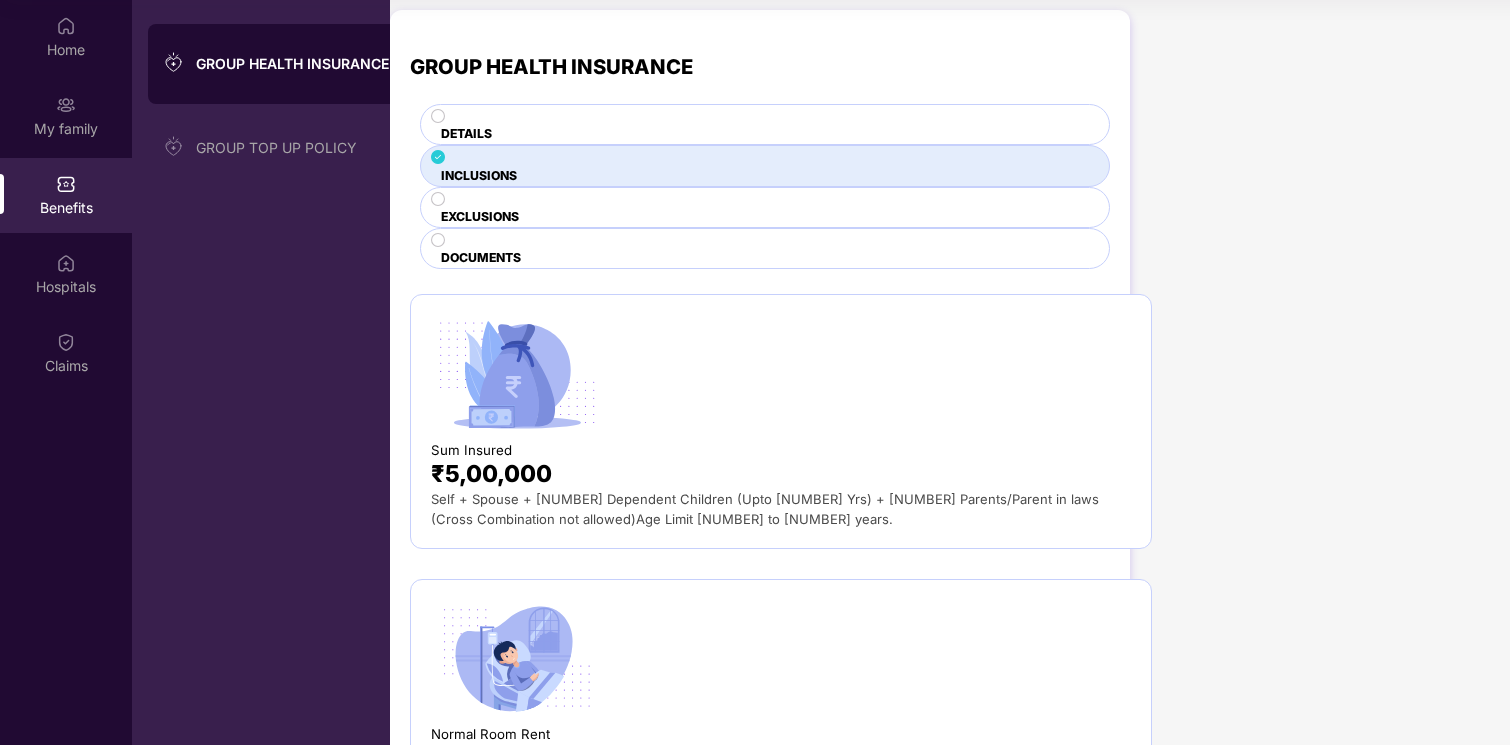click on "EXCLUSIONS" at bounding box center [765, 124] 